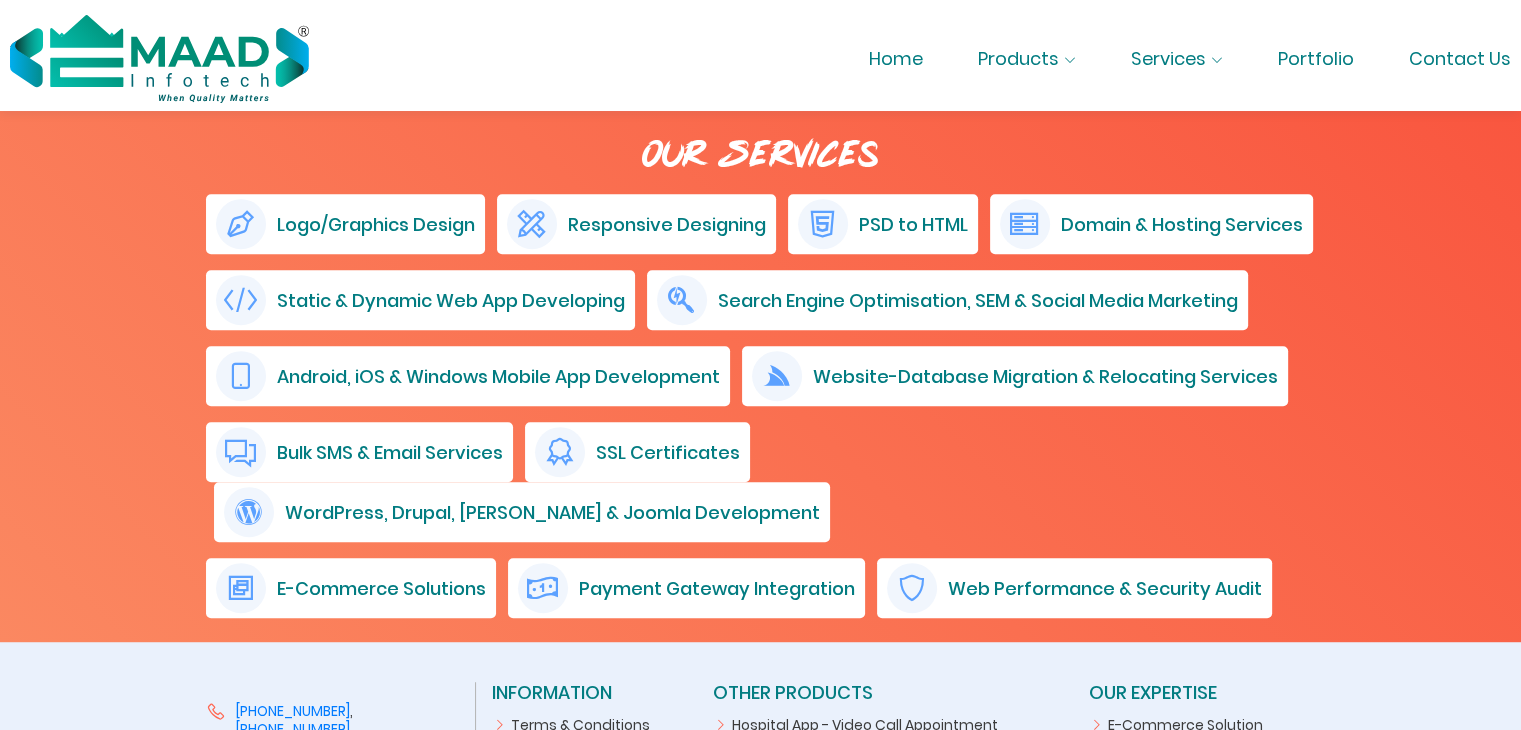 scroll, scrollTop: 1080, scrollLeft: 0, axis: vertical 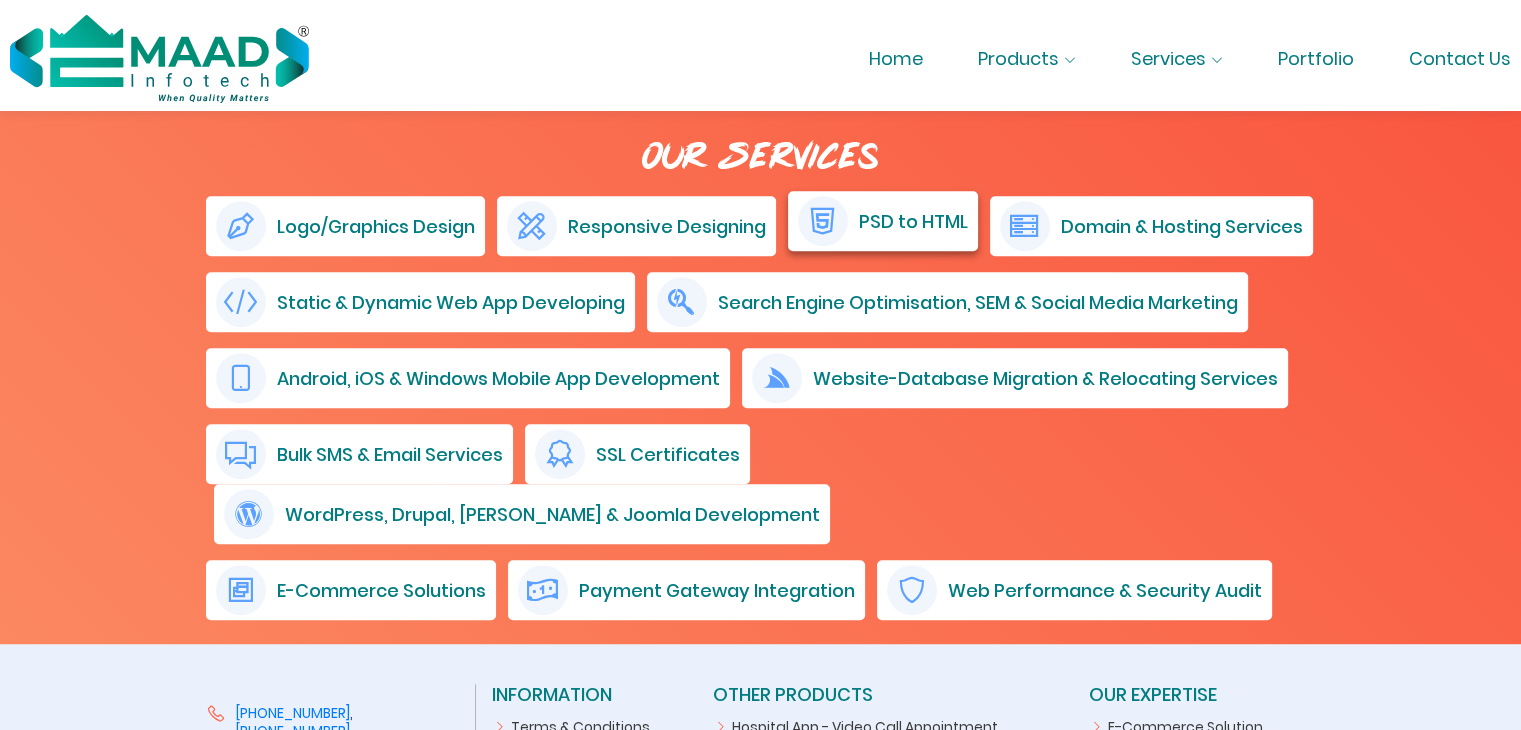 click on "PSD to HTML" at bounding box center (913, 221) 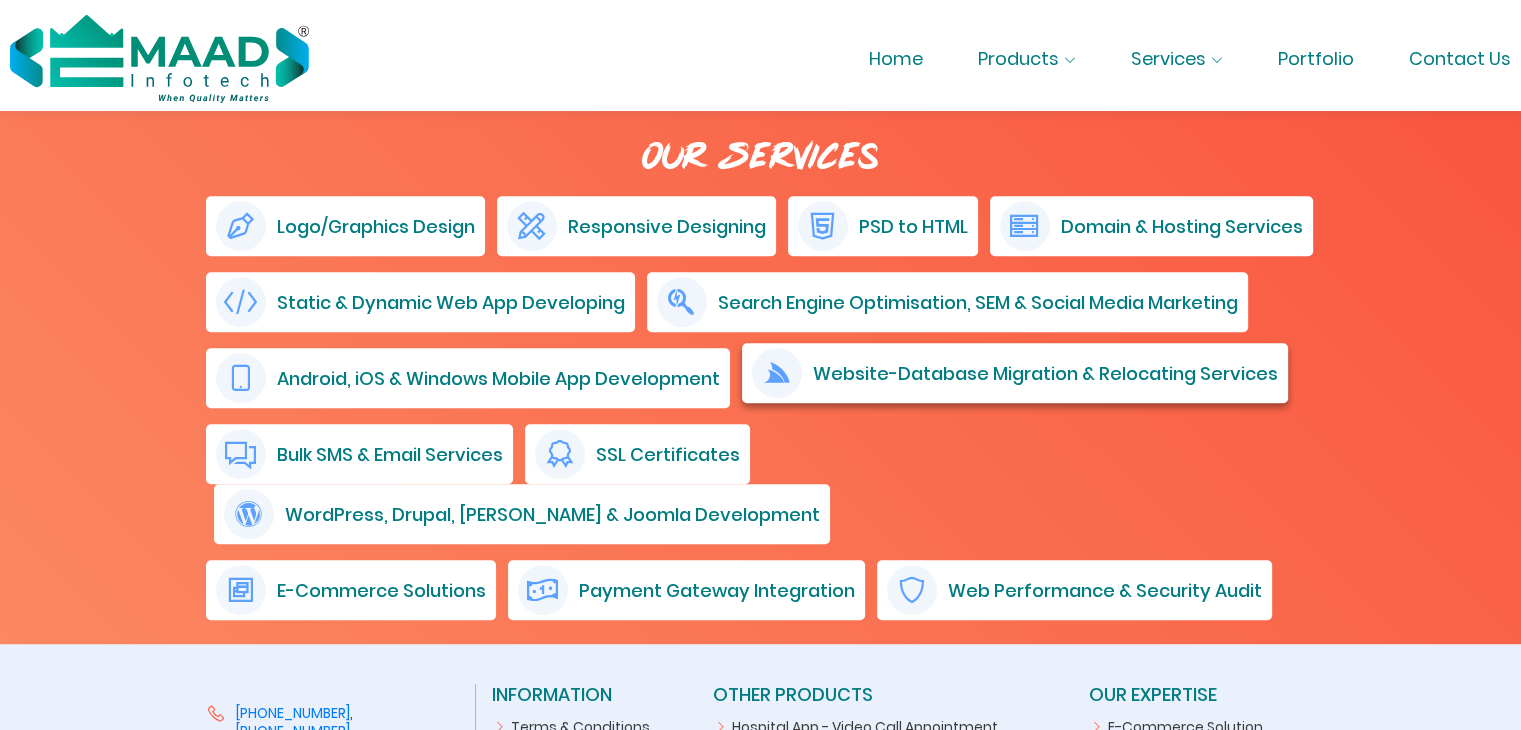 click on "Website-Database Migration & Relocating Services" at bounding box center [1045, 373] 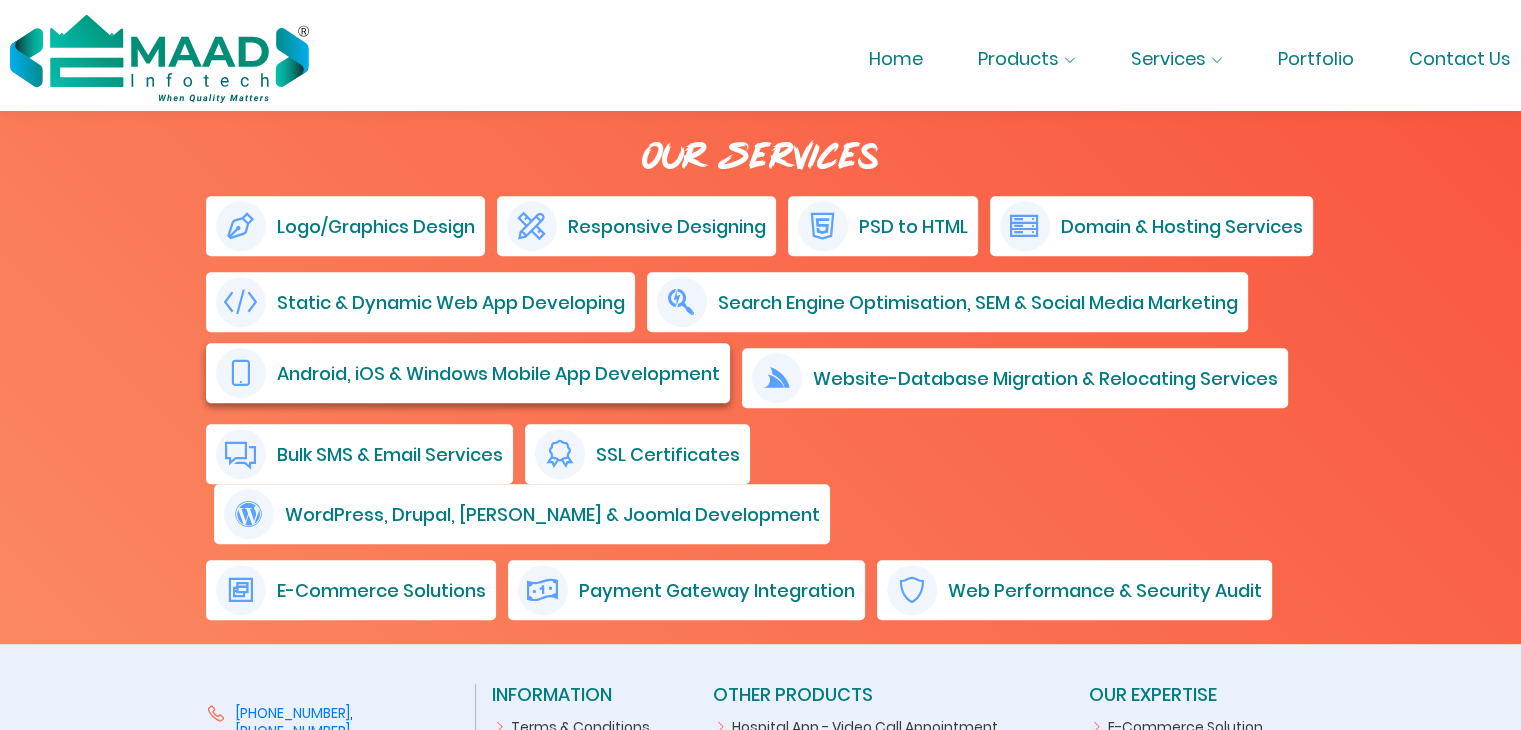 click on "Android, iOS & Windows Mobile App Development" at bounding box center [468, 373] 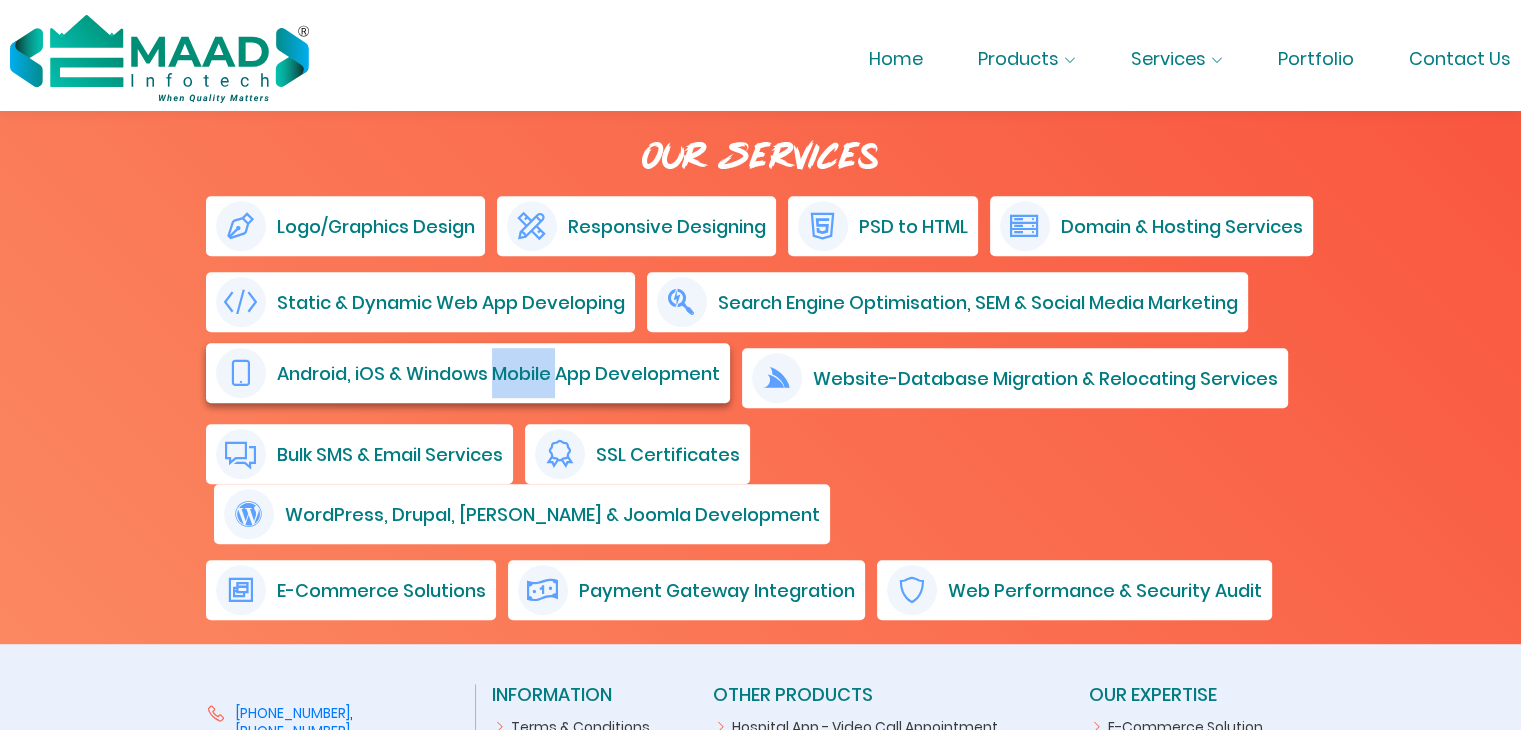 click on "Android, iOS & Windows Mobile App Development" at bounding box center [468, 373] 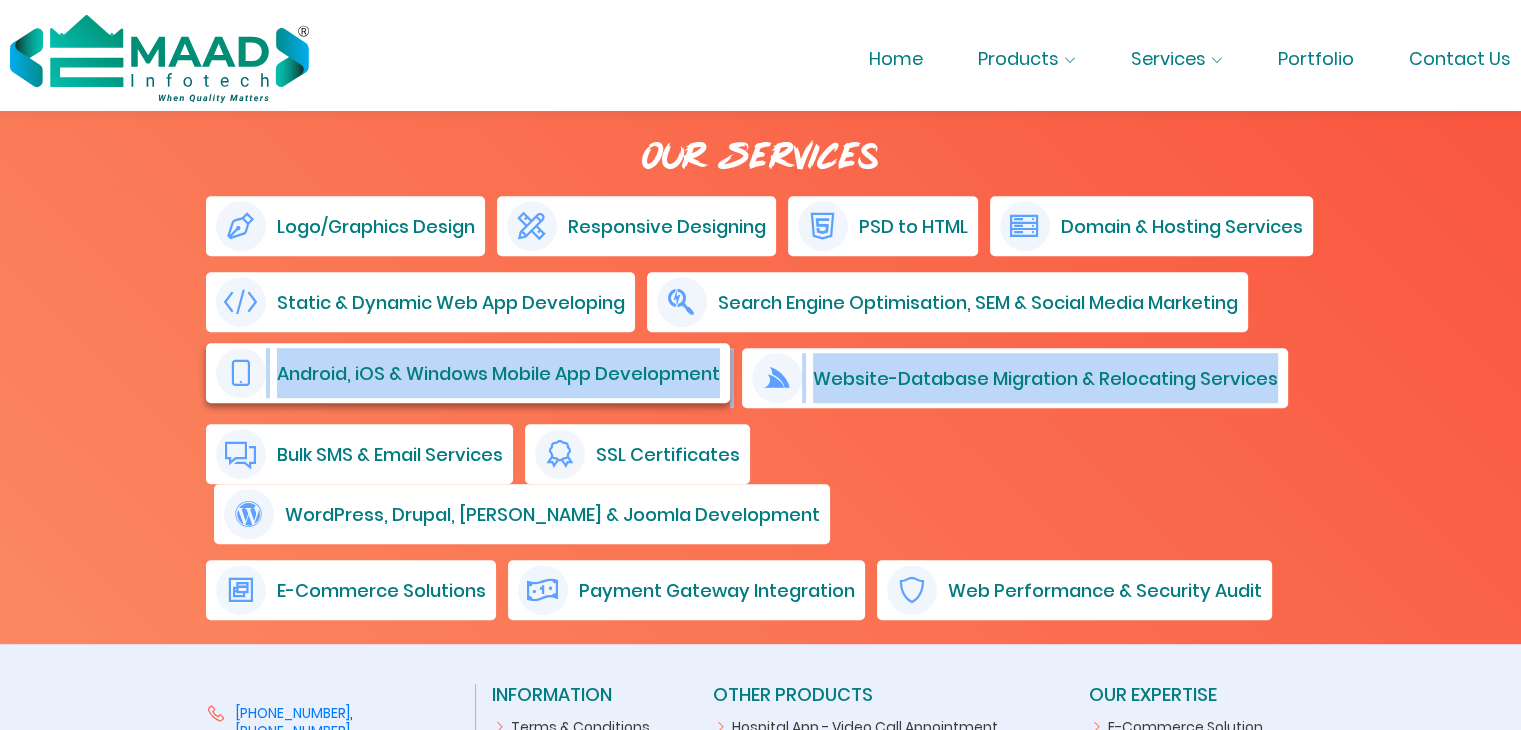 click on "Android, iOS & Windows Mobile App Development" at bounding box center [468, 373] 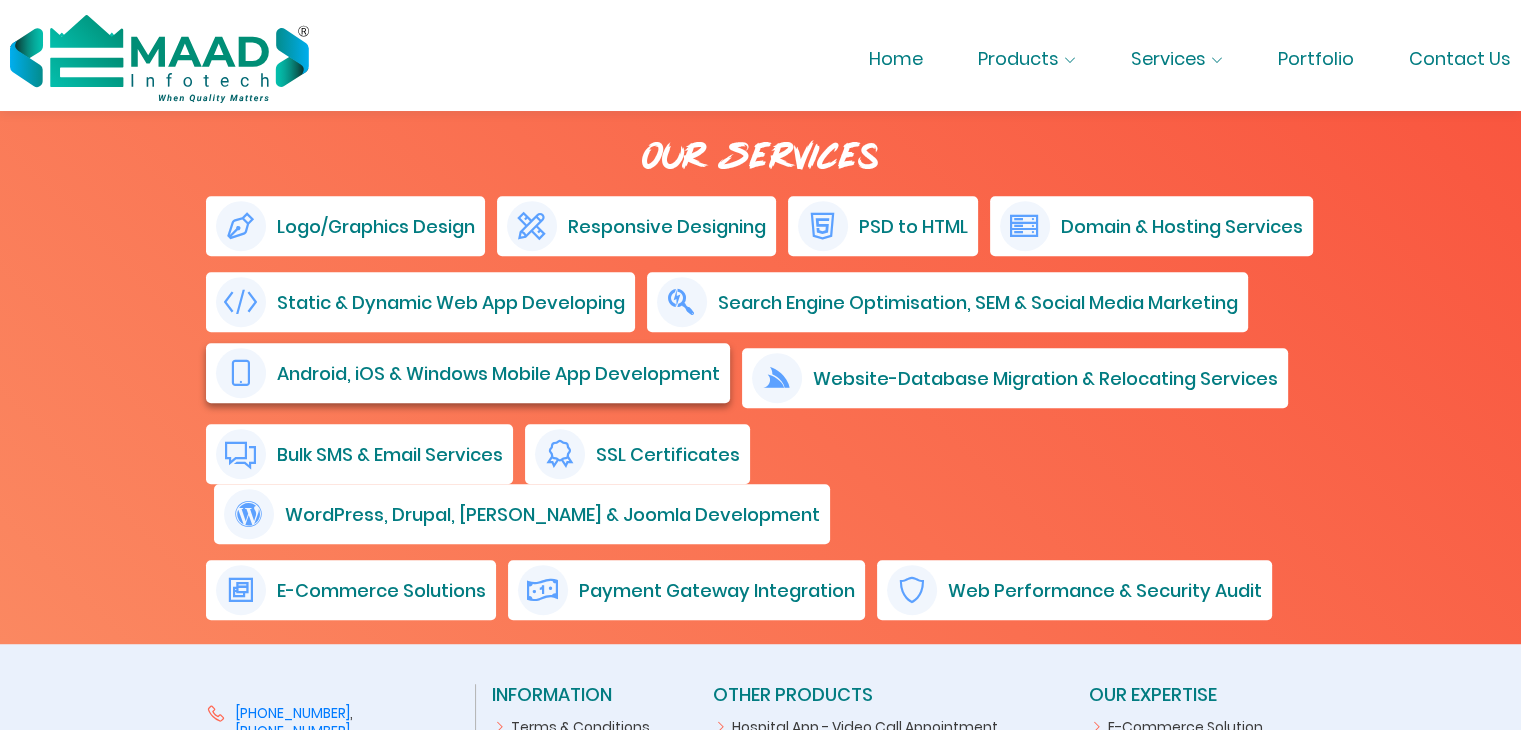 click on "Android, iOS & Windows Mobile App Development" at bounding box center (468, 373) 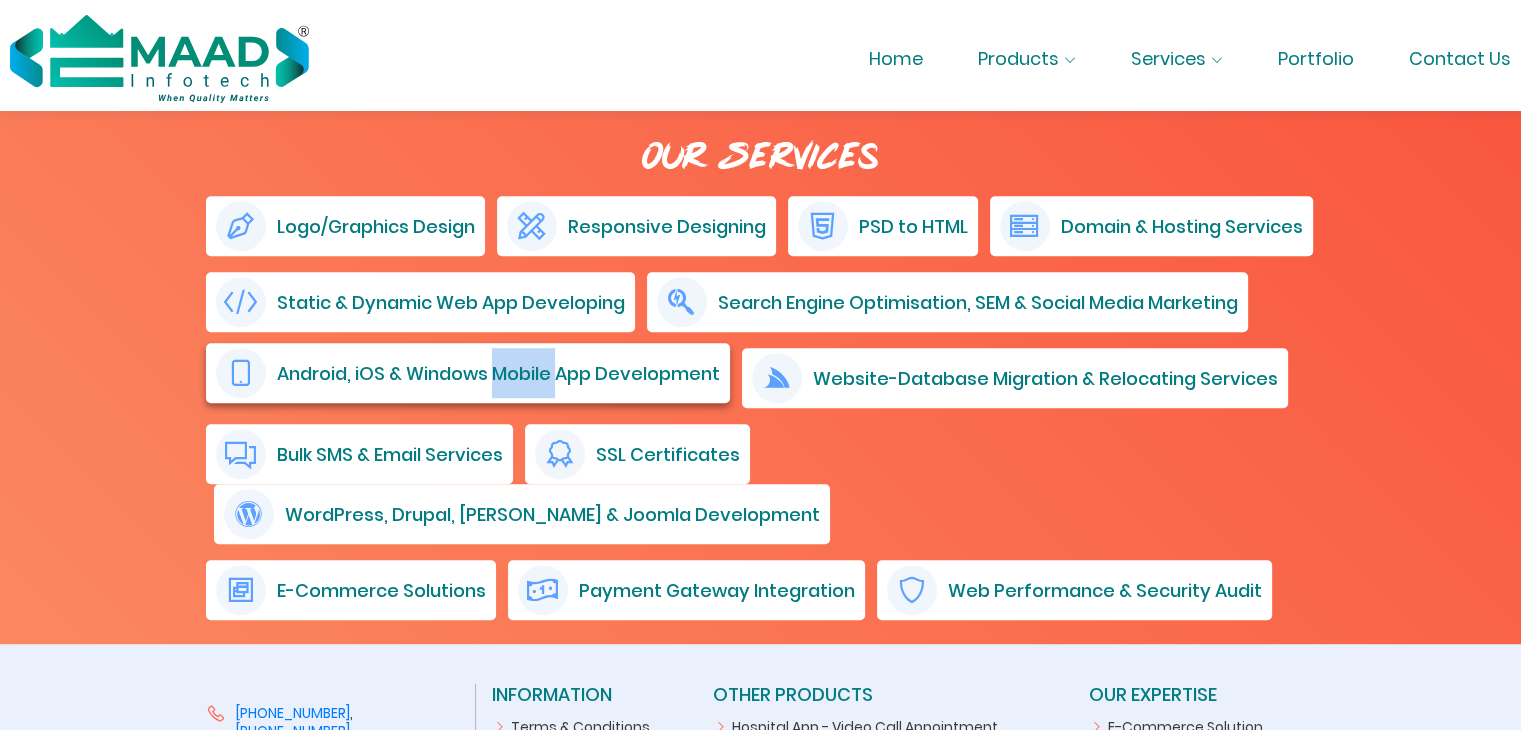 click on "Android, iOS & Windows Mobile App Development" at bounding box center [468, 373] 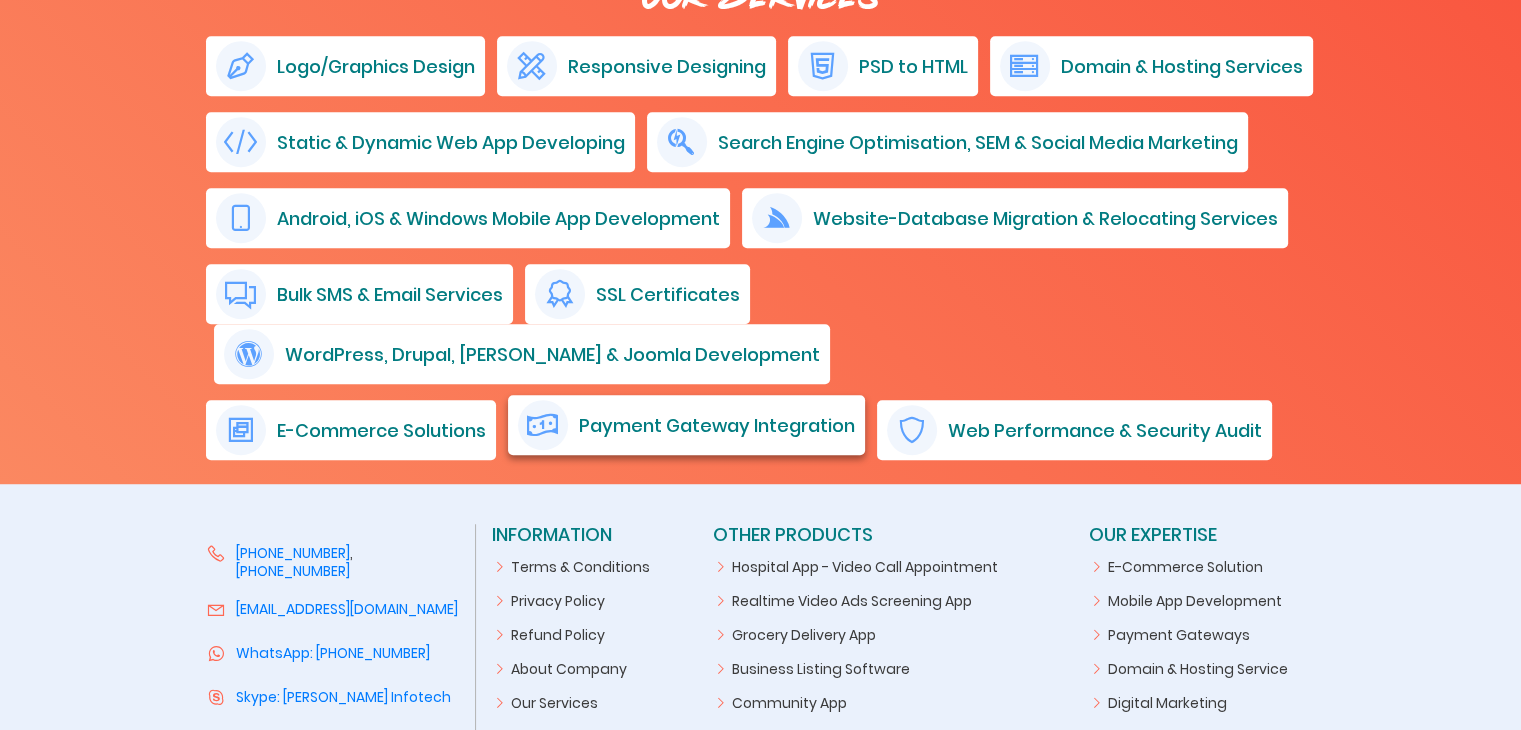 scroll, scrollTop: 1282, scrollLeft: 0, axis: vertical 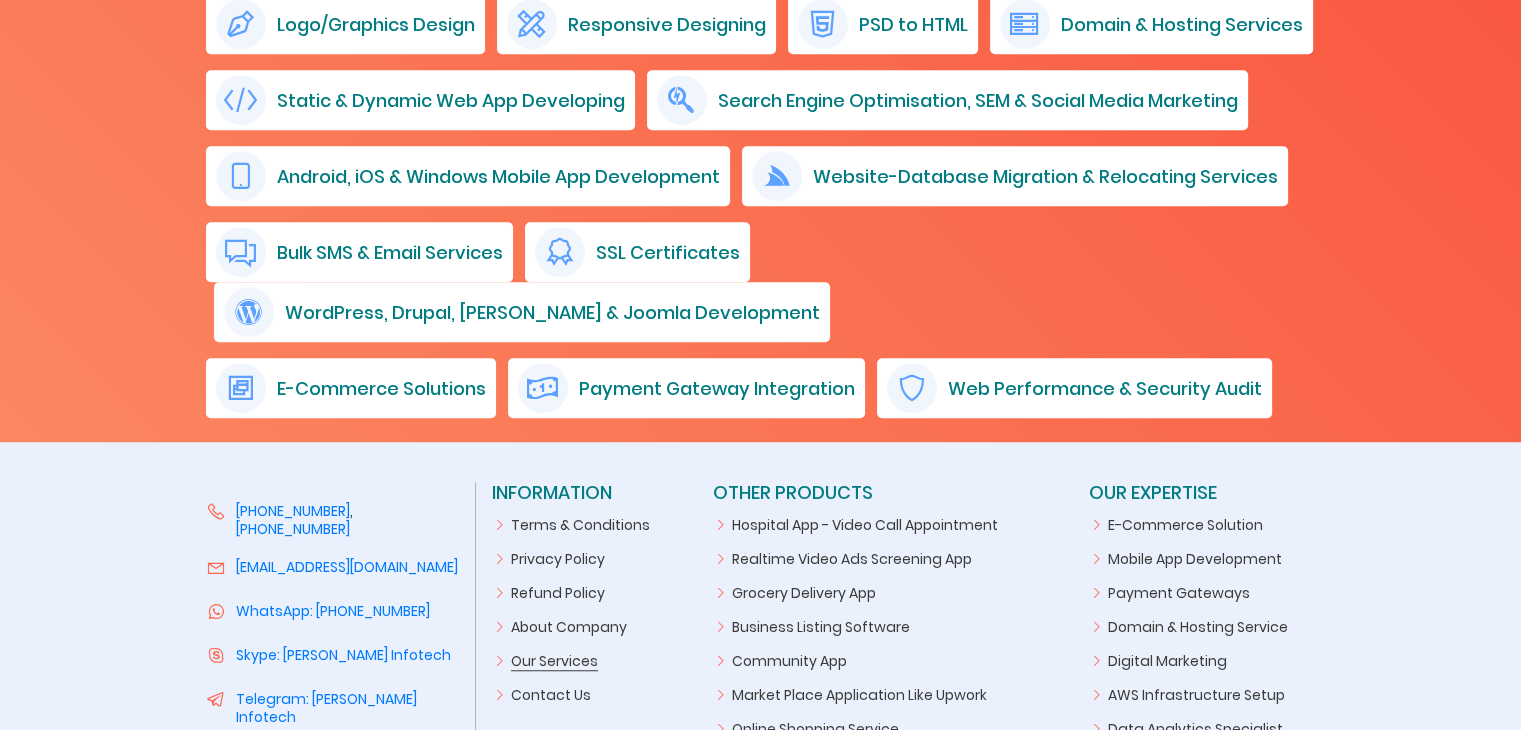 click on "Our Services" at bounding box center [554, 661] 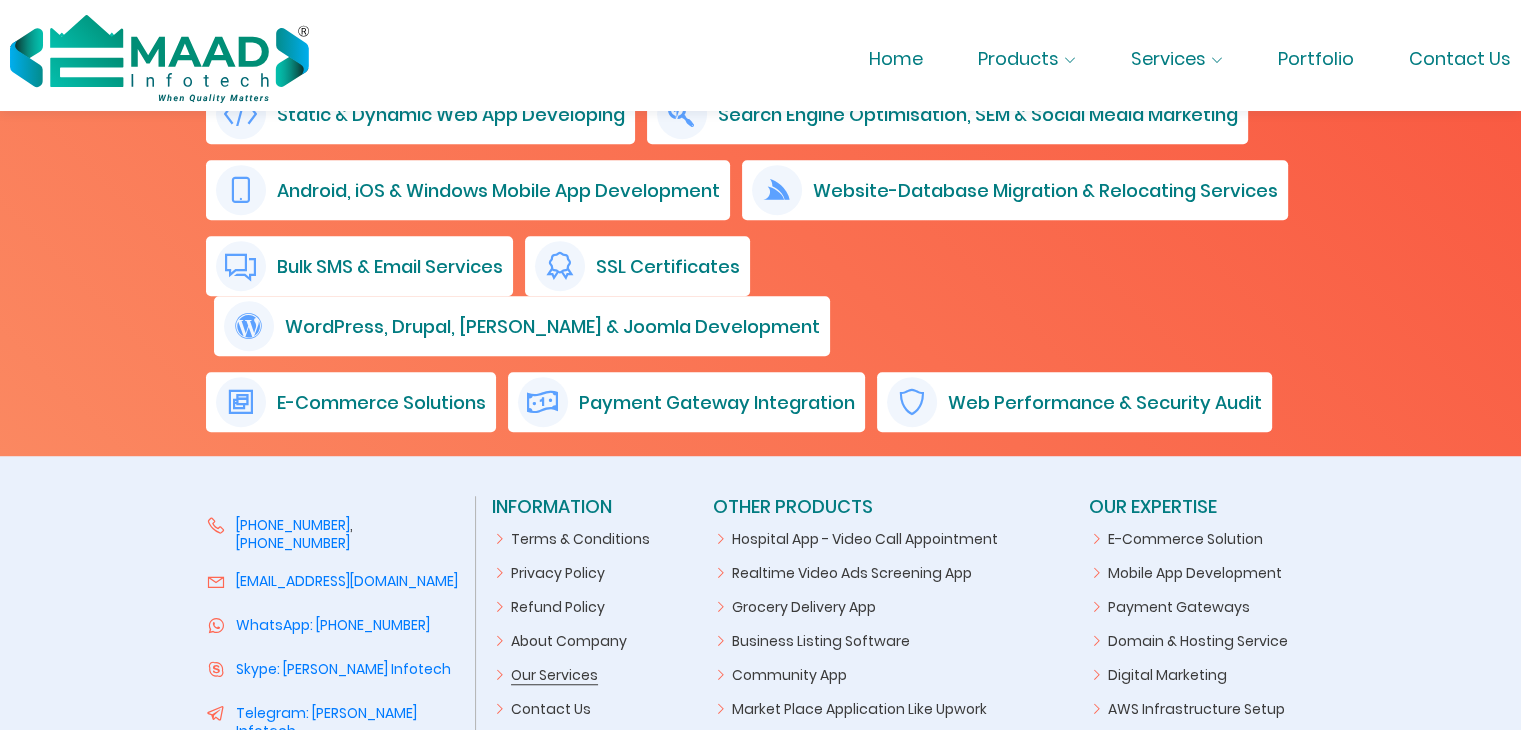 scroll, scrollTop: 1263, scrollLeft: 0, axis: vertical 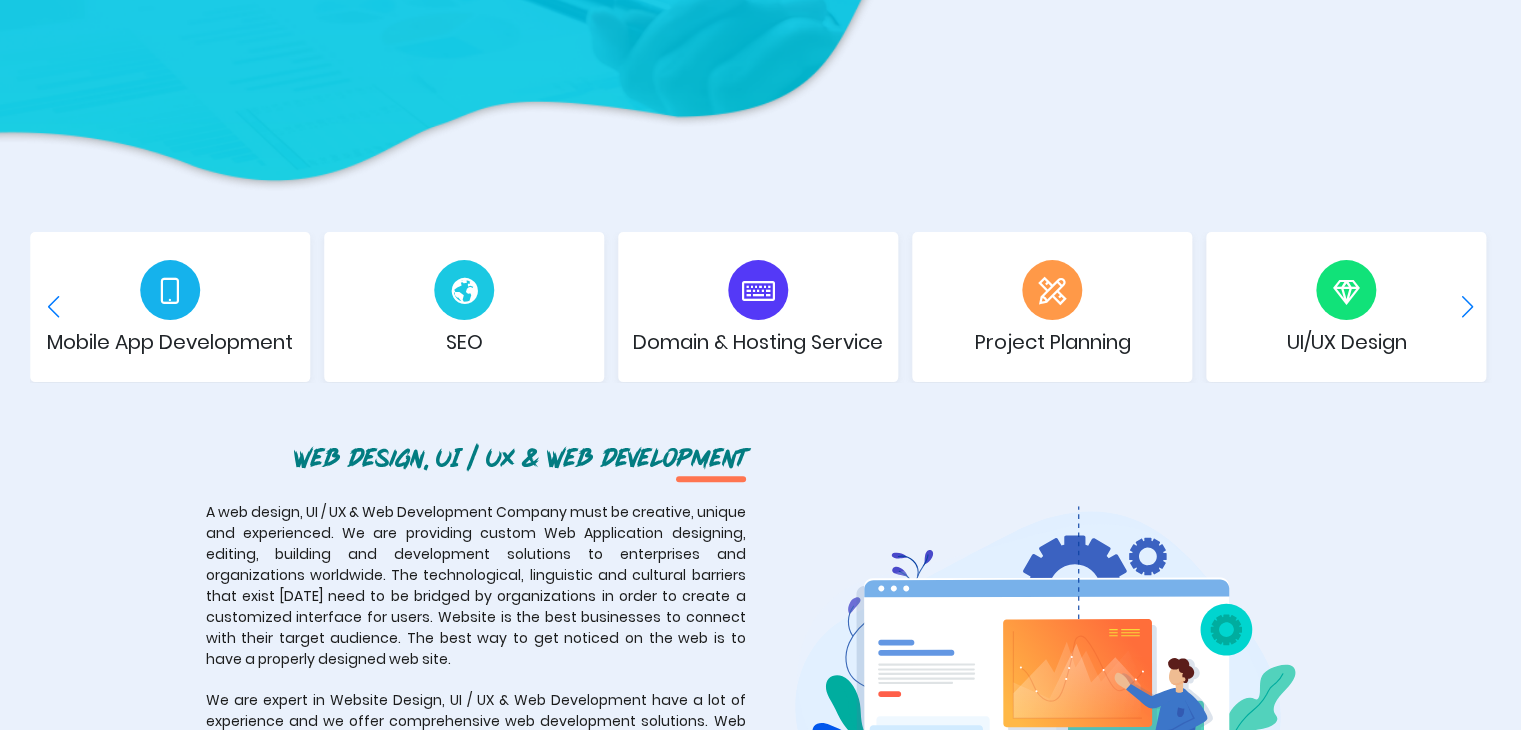 click at bounding box center (1052, 290) 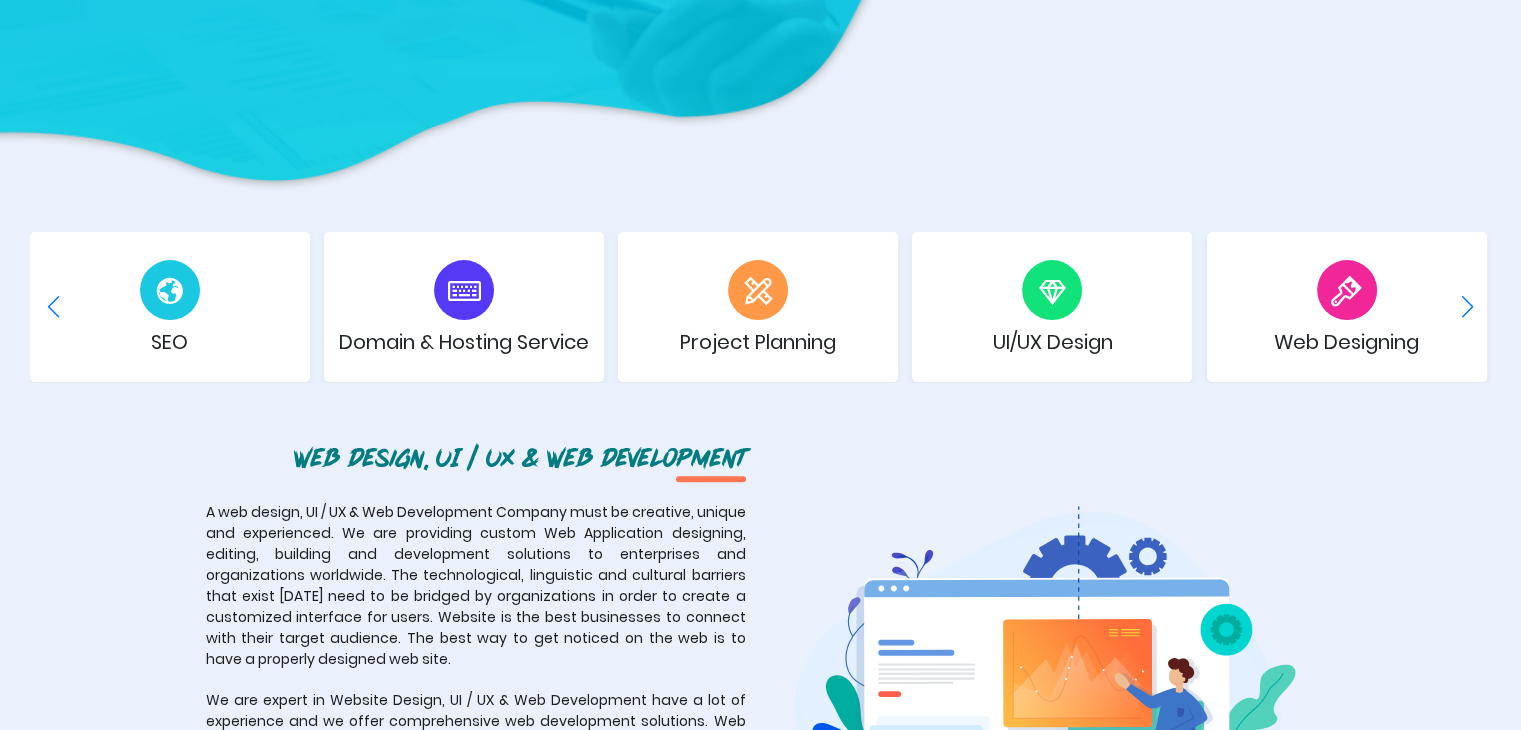 click on "Project Planning" at bounding box center (758, 342) 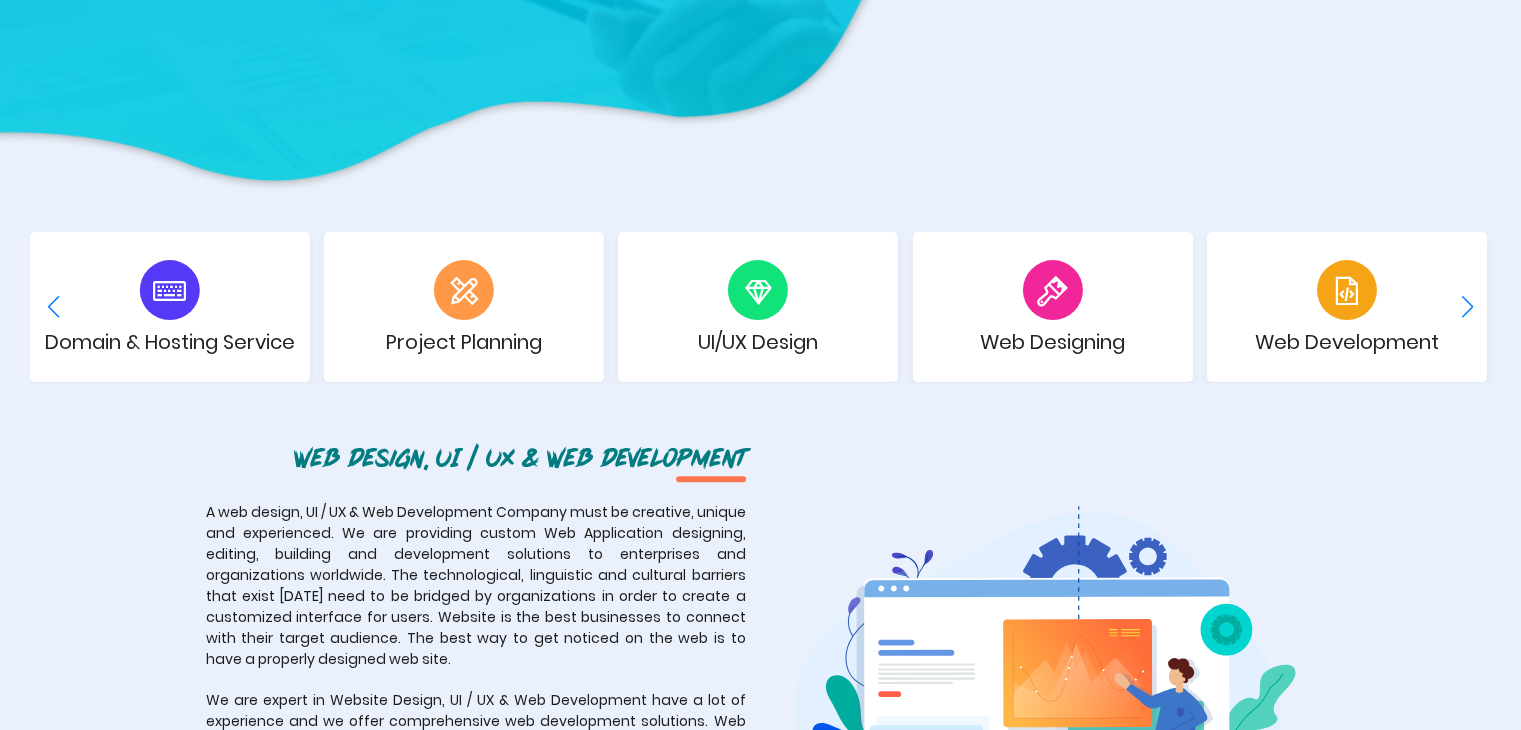 click on "Web Designing
Web Development
Mobile App Development
SEO
Project Planning" at bounding box center [760, 307] 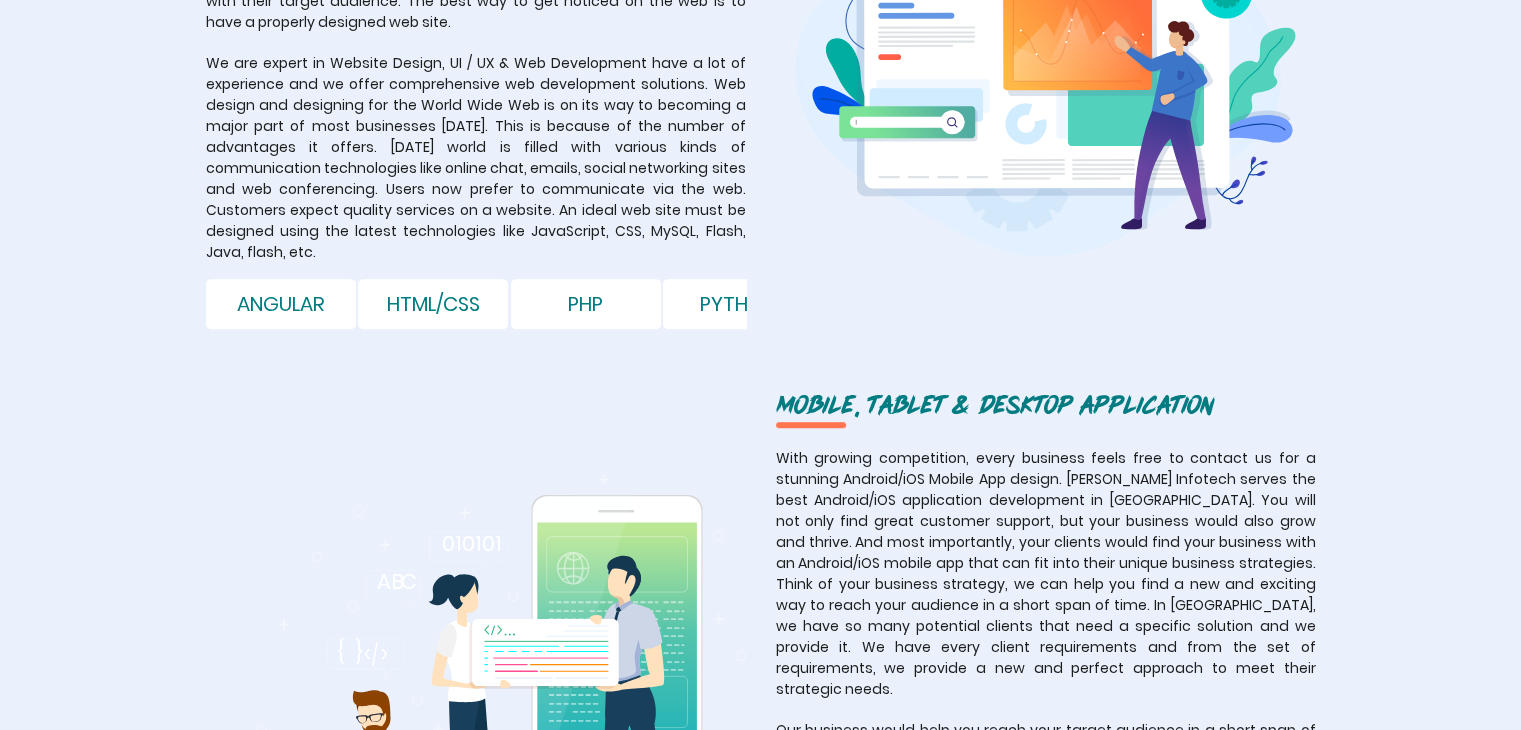scroll, scrollTop: 1202, scrollLeft: 0, axis: vertical 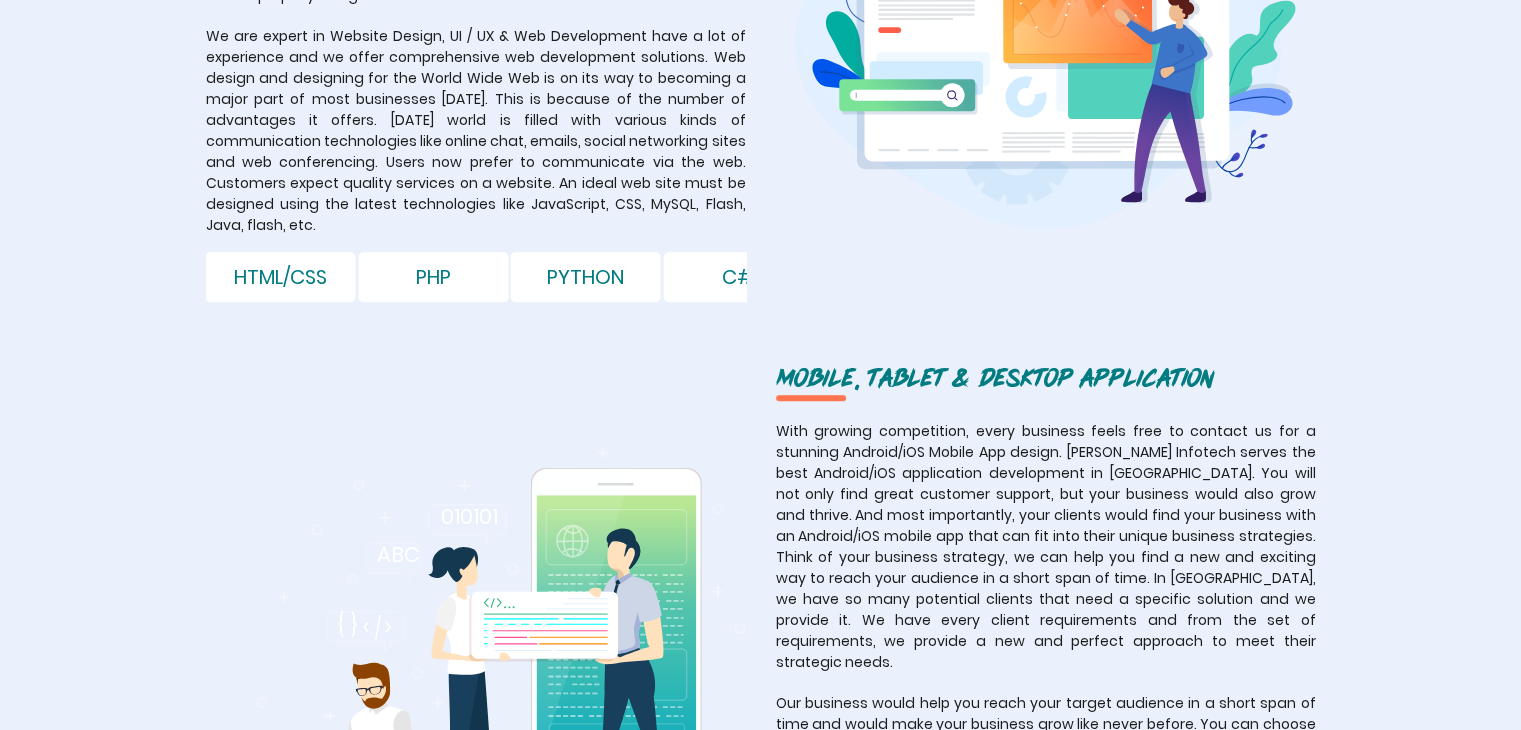 click on "HTML/CSS" at bounding box center [280, 277] 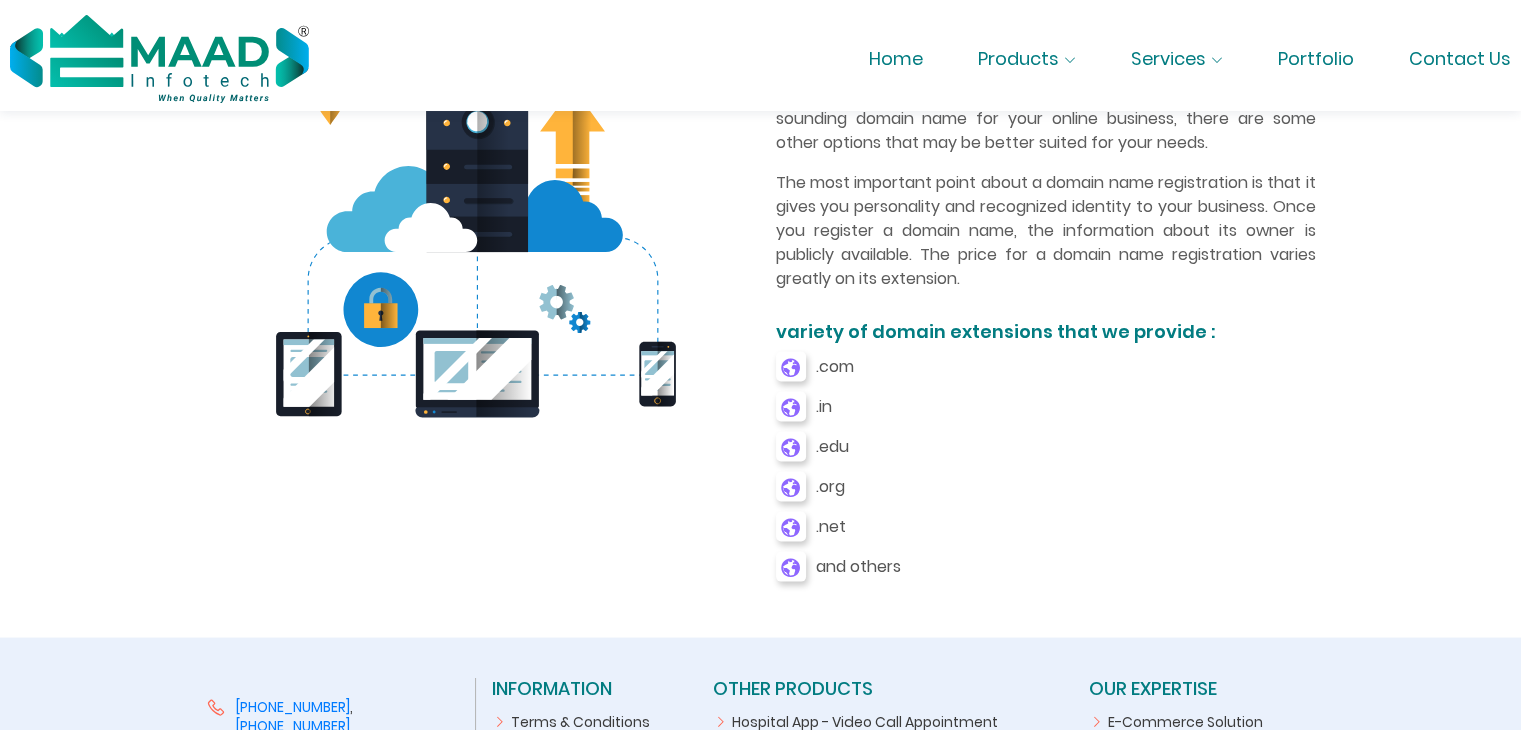 scroll, scrollTop: 3898, scrollLeft: 0, axis: vertical 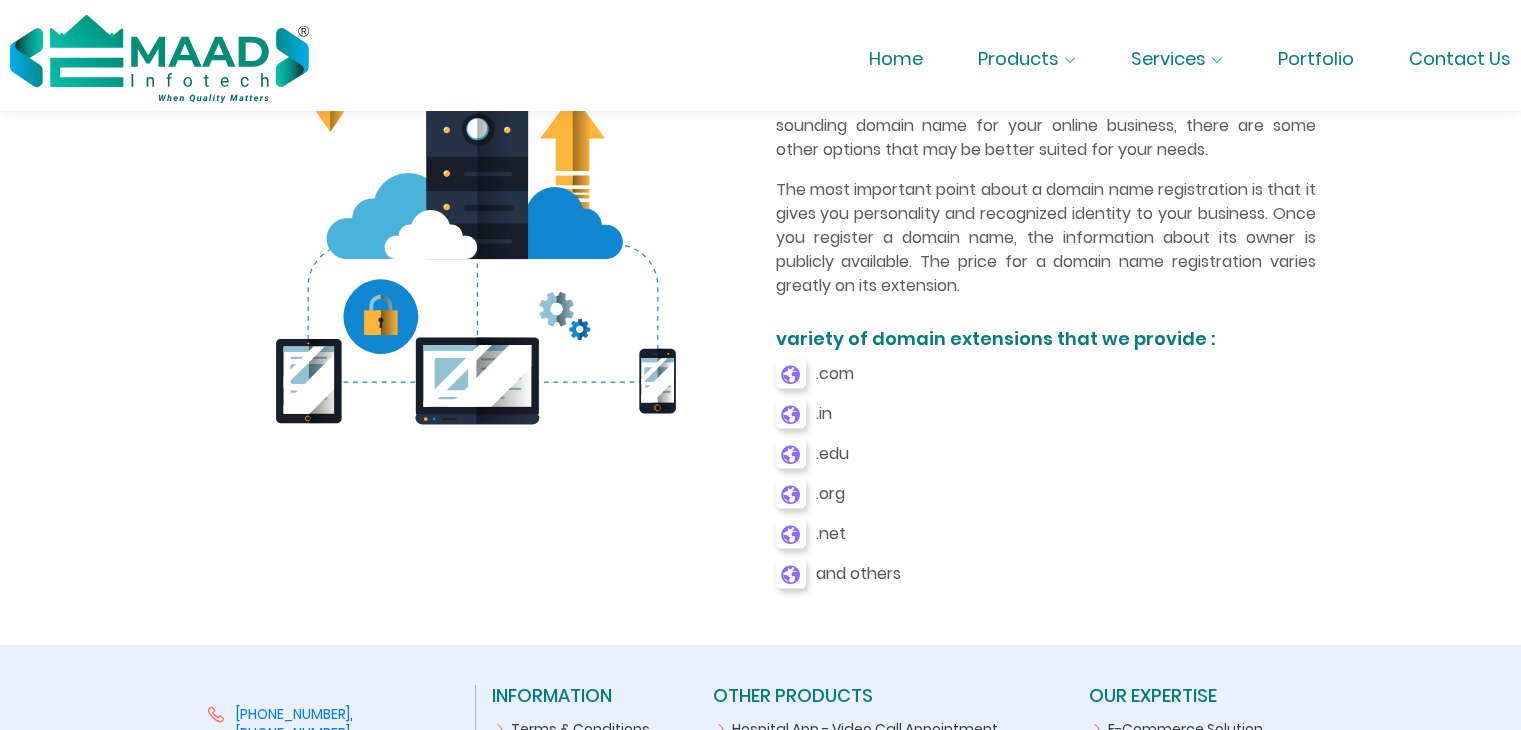 click on "and others" at bounding box center (1046, 574) 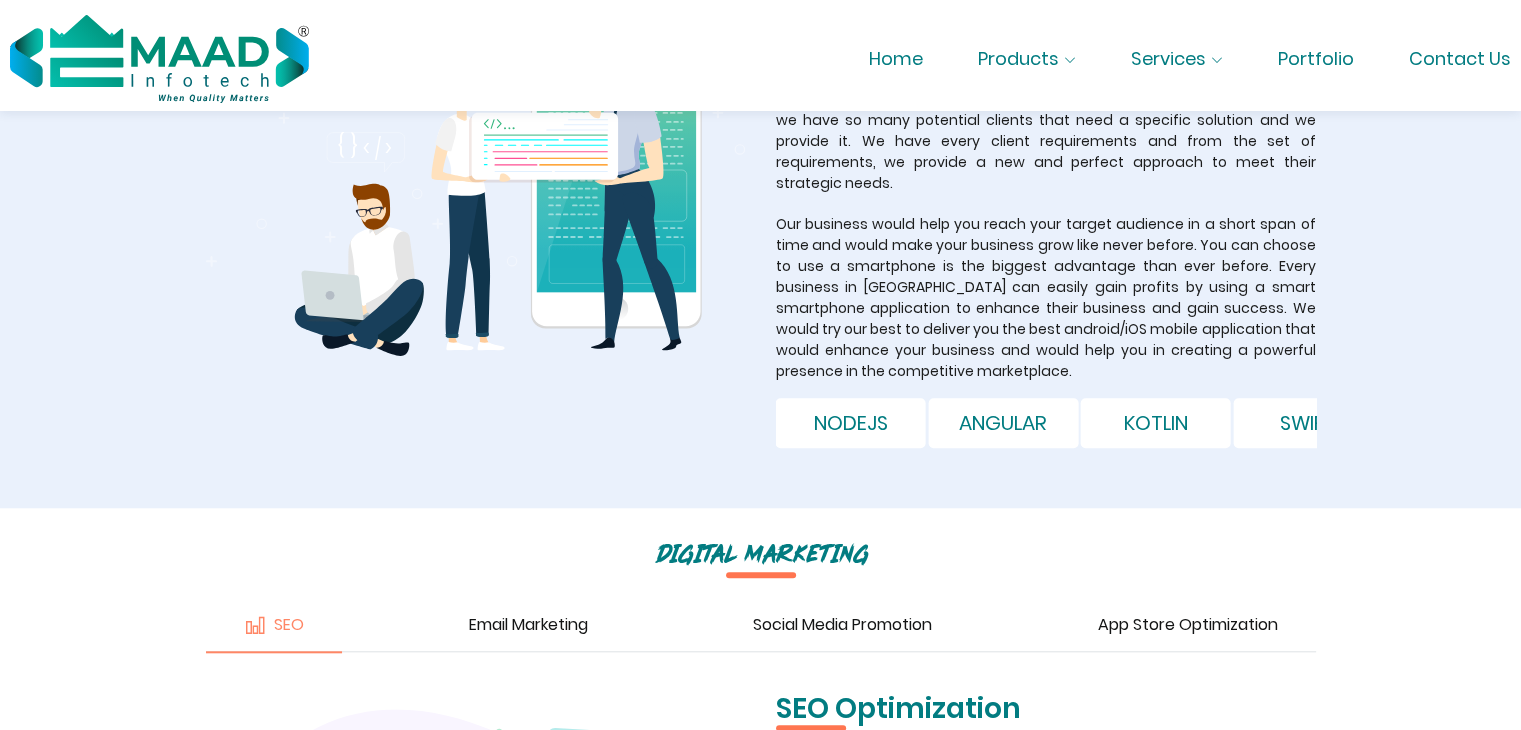 scroll, scrollTop: 2008, scrollLeft: 0, axis: vertical 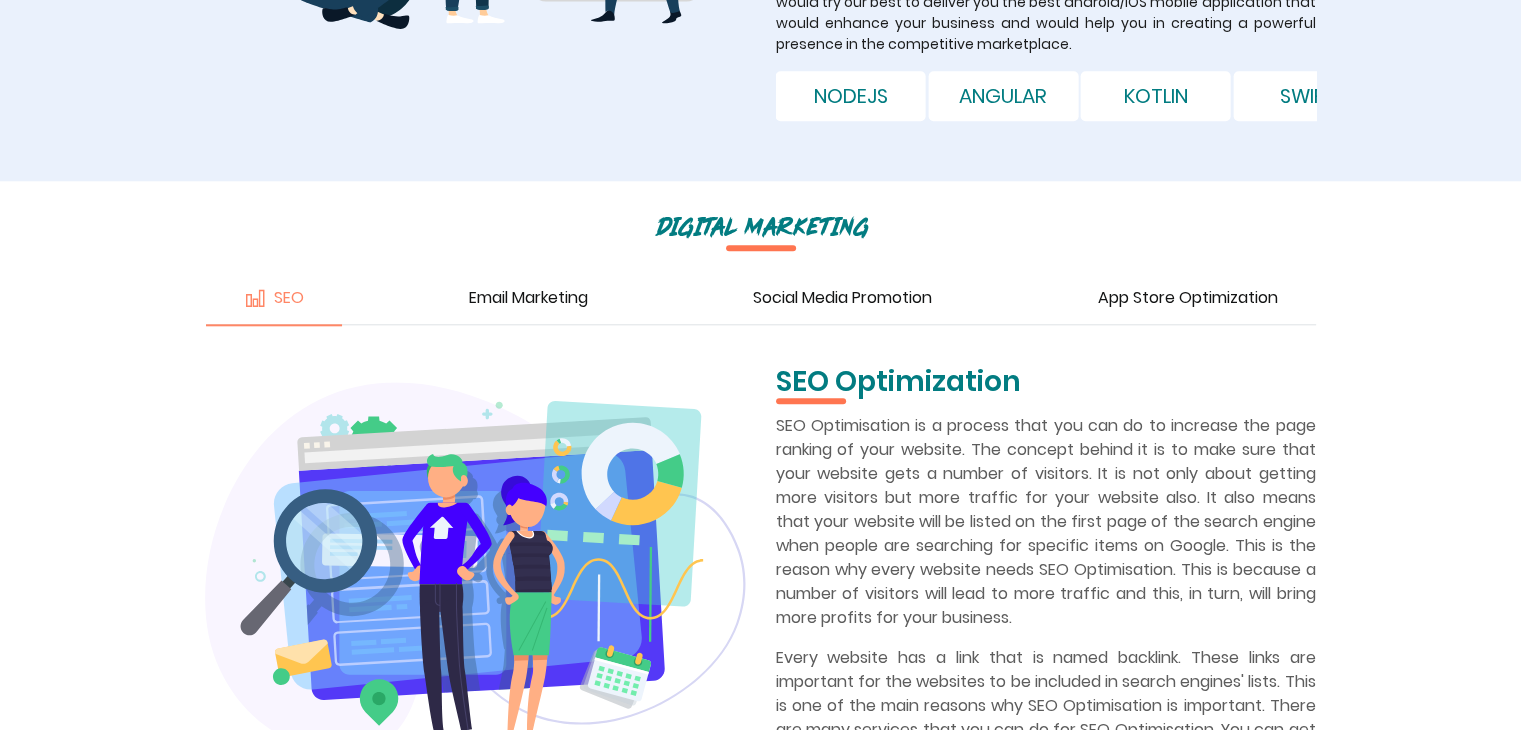 click on "Email Marketing" at bounding box center (513, 300) 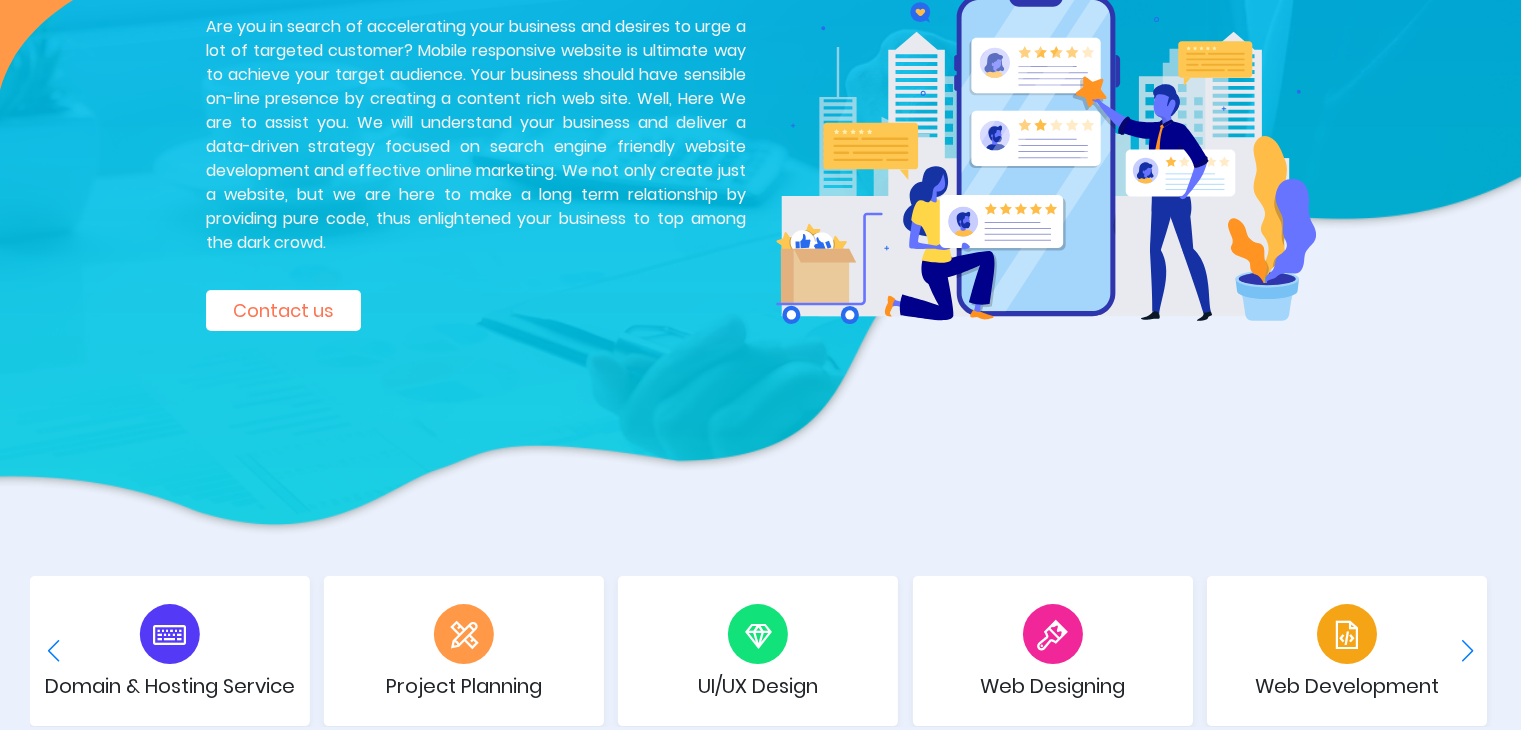 scroll, scrollTop: 0, scrollLeft: 0, axis: both 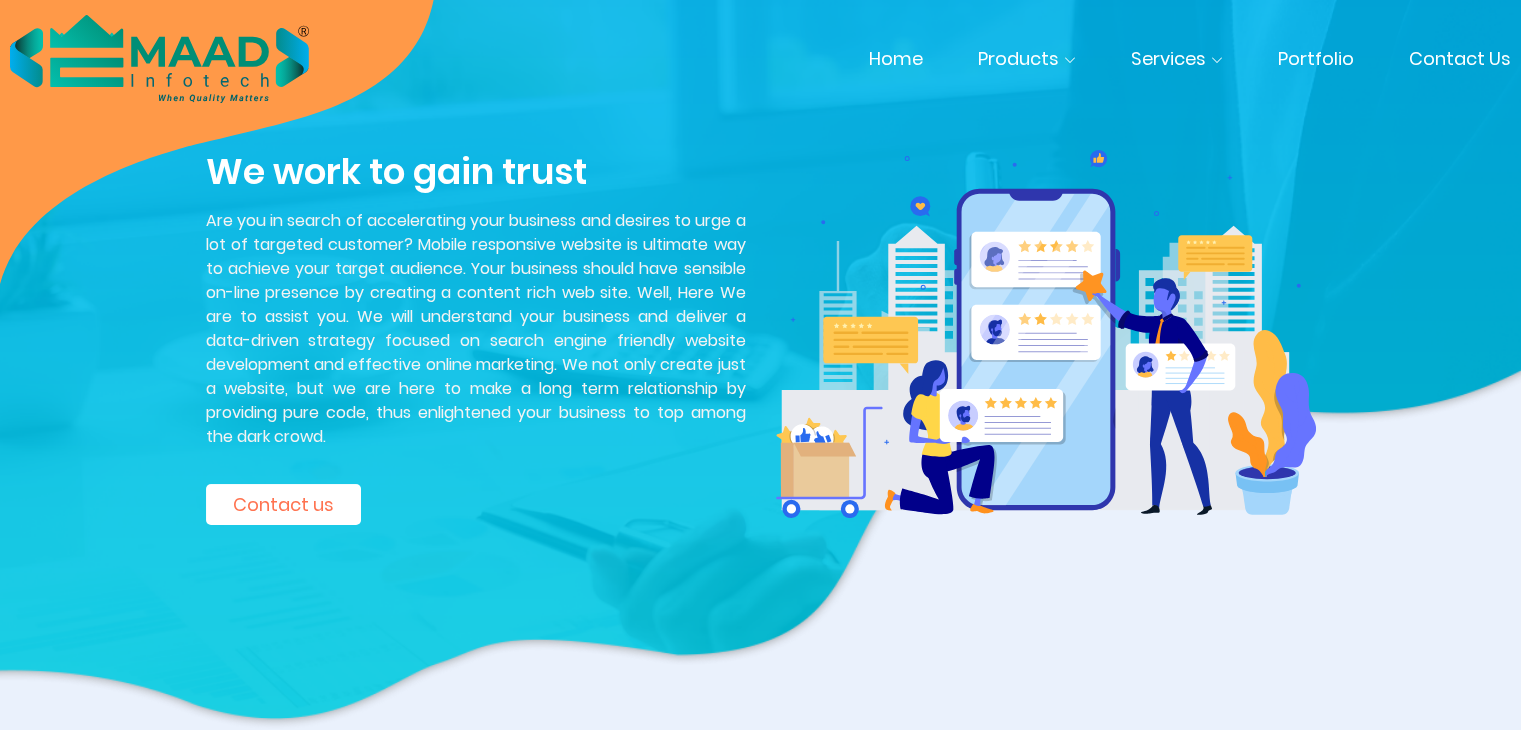 click on ".cls-1{fill:#04bfad;}.cls-2{fill:url(#linear-gradient);}.cls-3{fill:url(#linear-gradient-2);}.cls-4{fill:url(#linear-gradient-3);}.cls-5{fill:url(#linear-gradient-4);}.cls-6{fill:url(#linear-gradient-5);}.cls-7{fill:url(#linear-gradient-6);}.cls-8{fill:#008e76;}.cls-9{fill:#026873;}.cls-10{fill:#016368;} LOGO1
Home
Products
Online Pharmacy Solution" at bounding box center [760, 55] 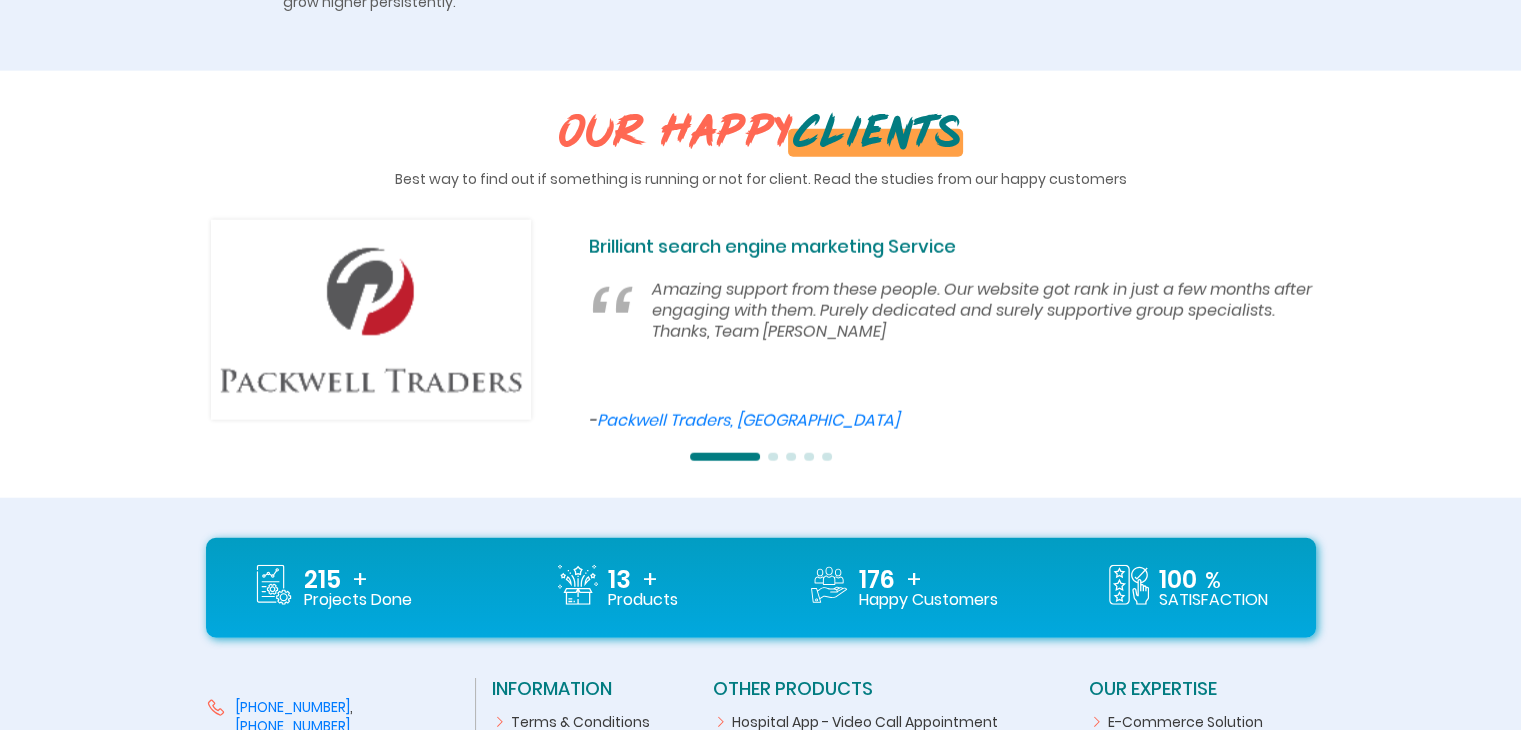 scroll, scrollTop: 4870, scrollLeft: 0, axis: vertical 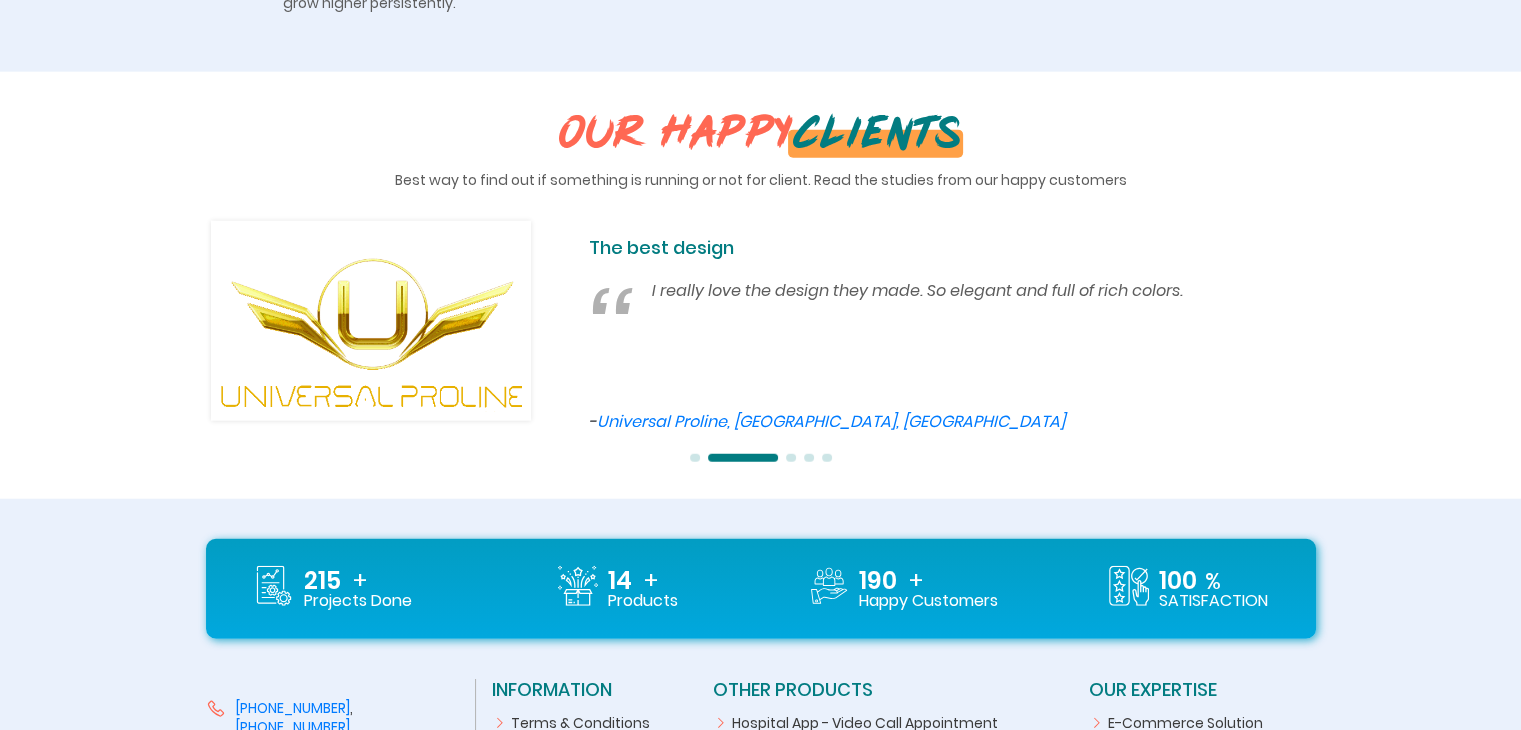 click at bounding box center (791, 458) 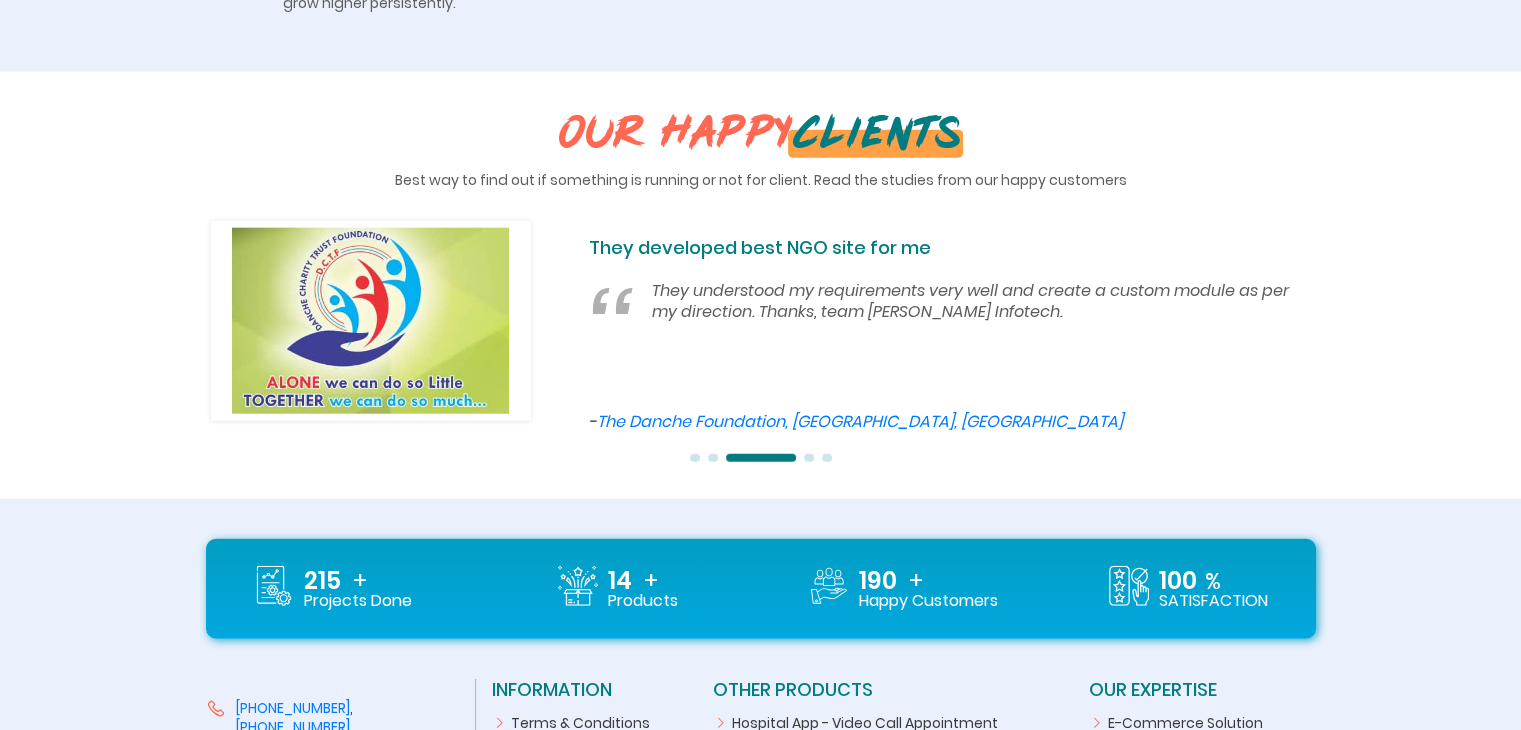 click at bounding box center (761, 457) 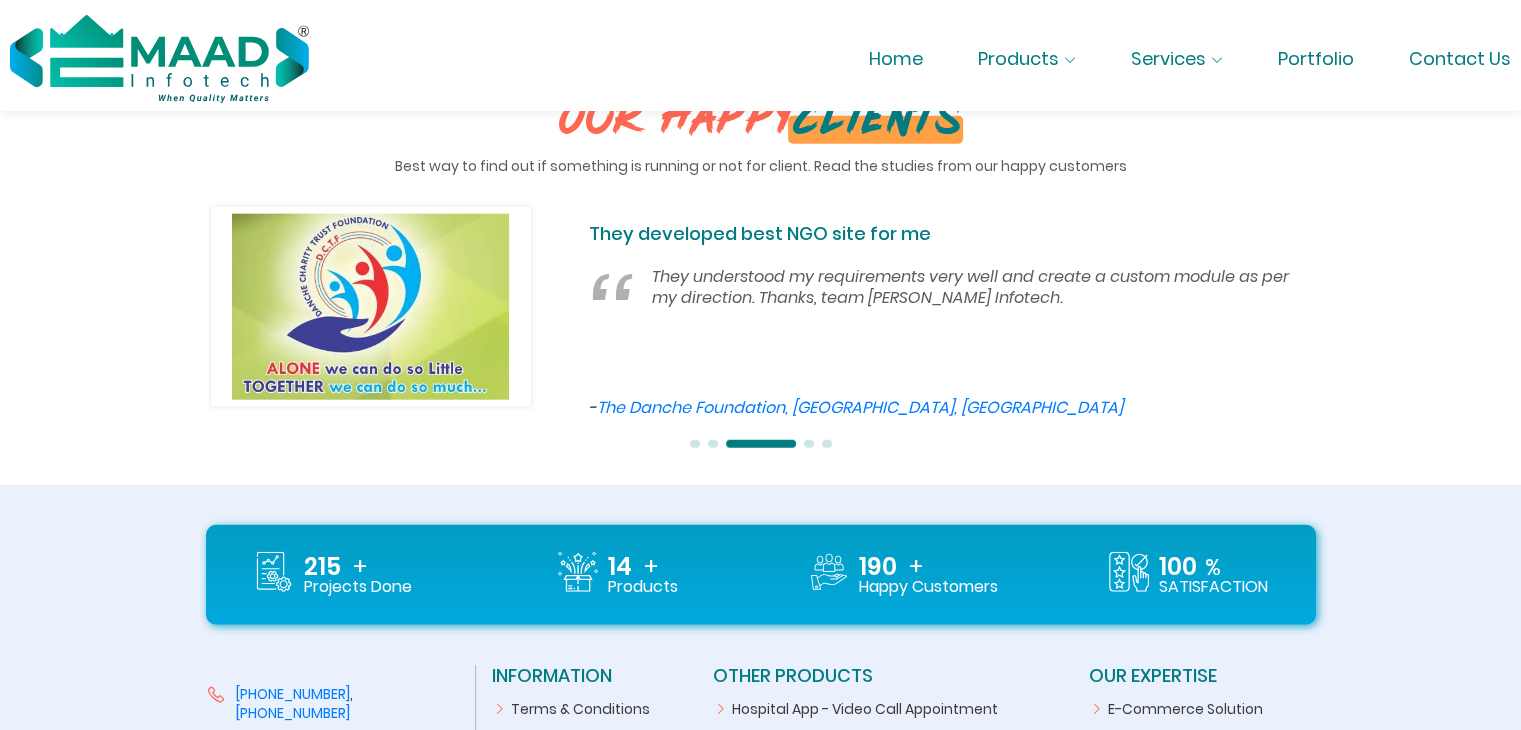 scroll, scrollTop: 4876, scrollLeft: 0, axis: vertical 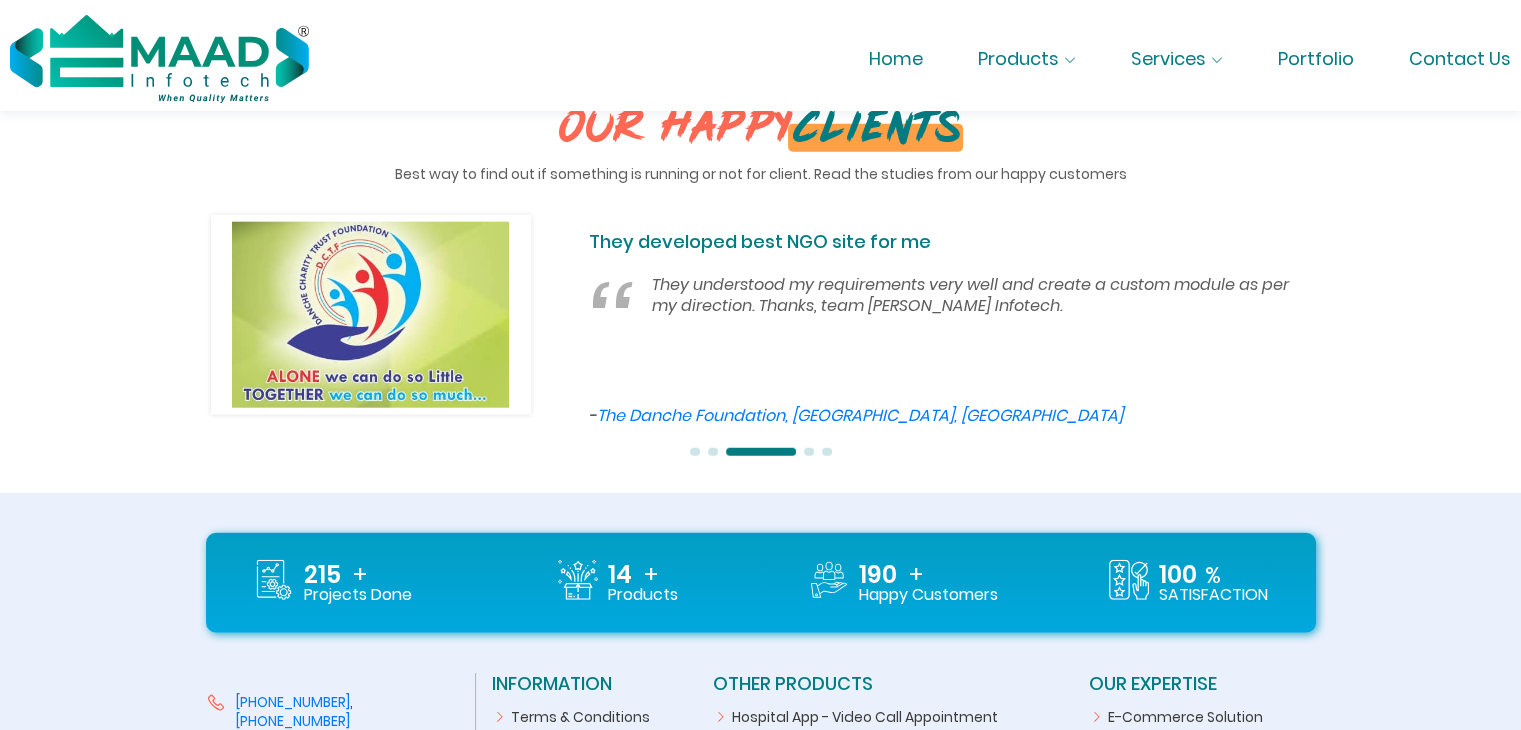 click at bounding box center (809, 452) 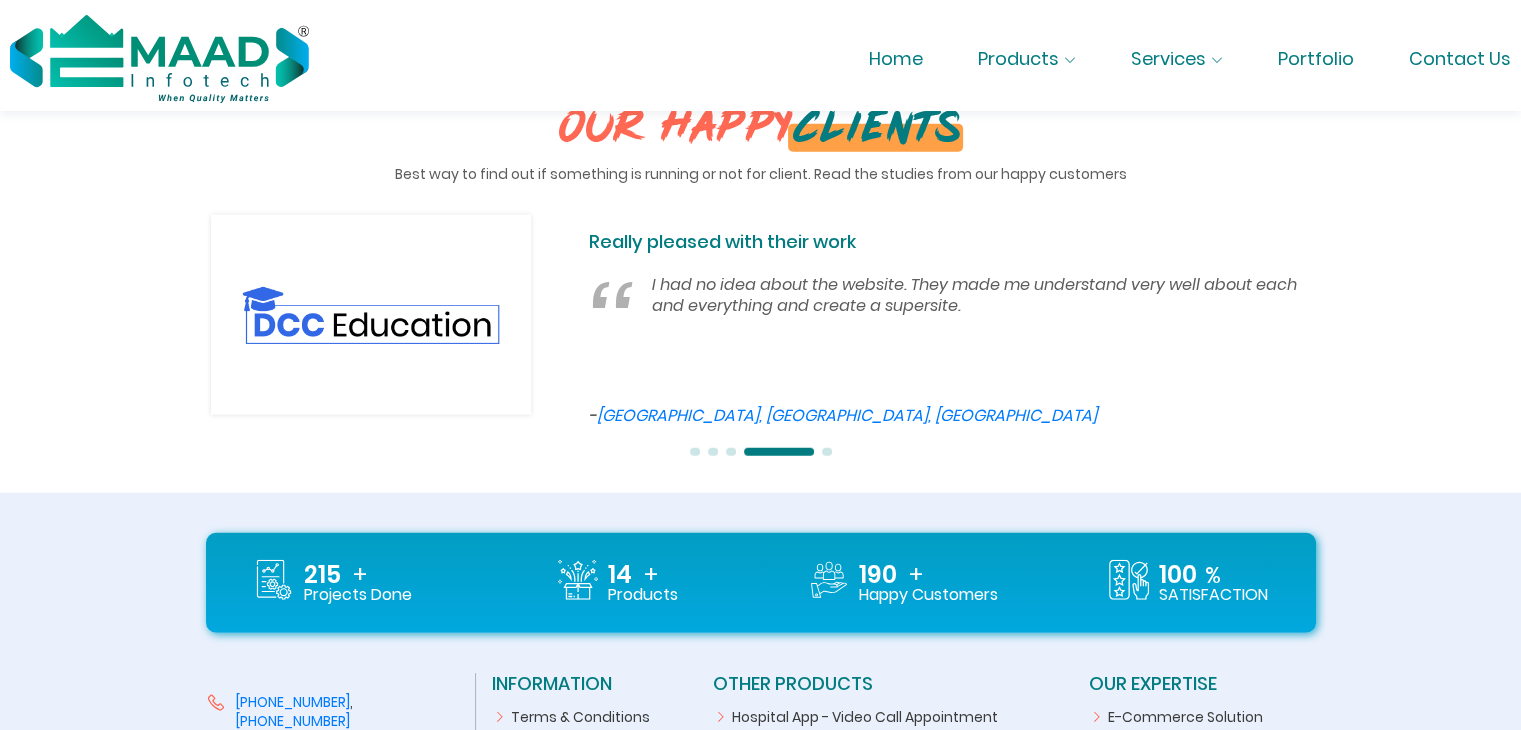 click at bounding box center [827, 452] 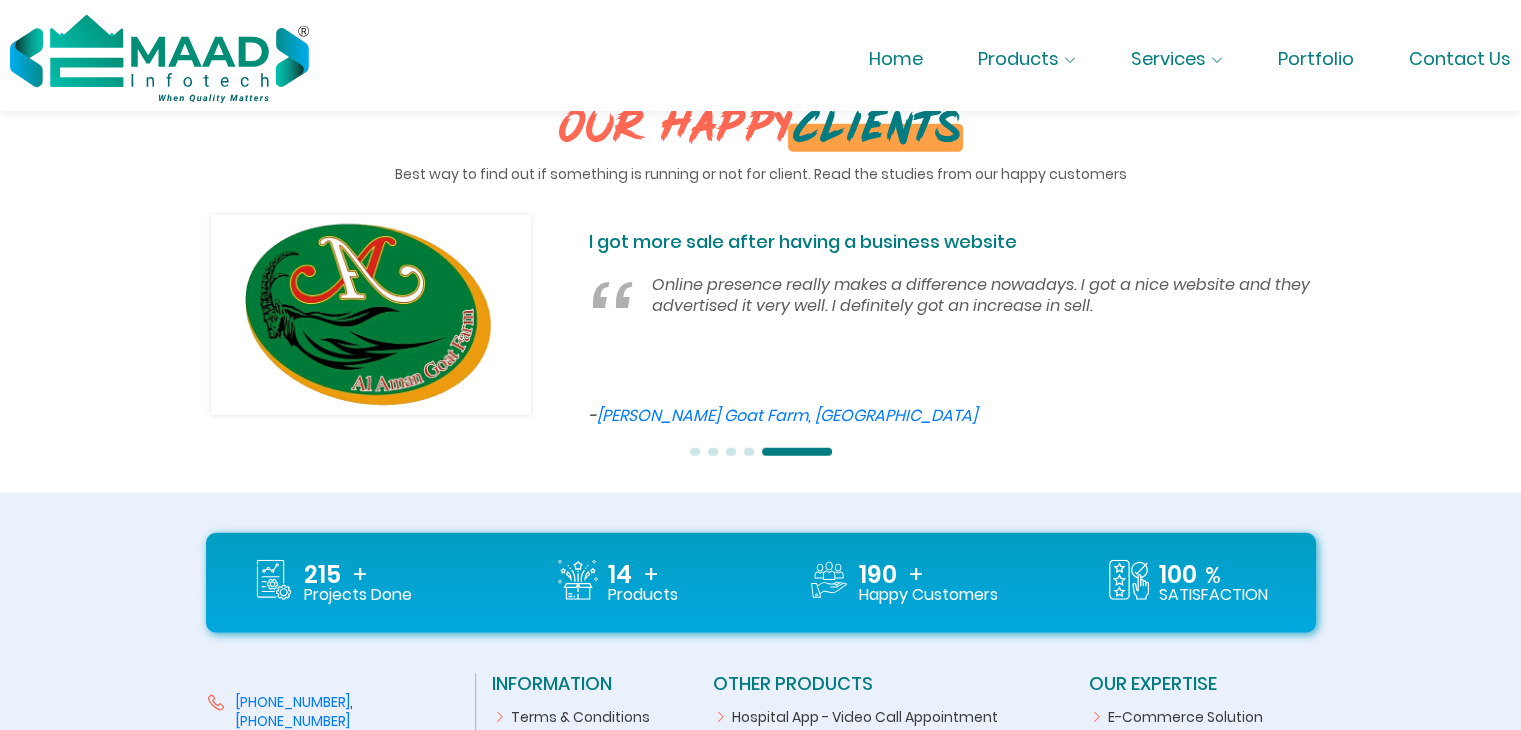 click at bounding box center (797, 452) 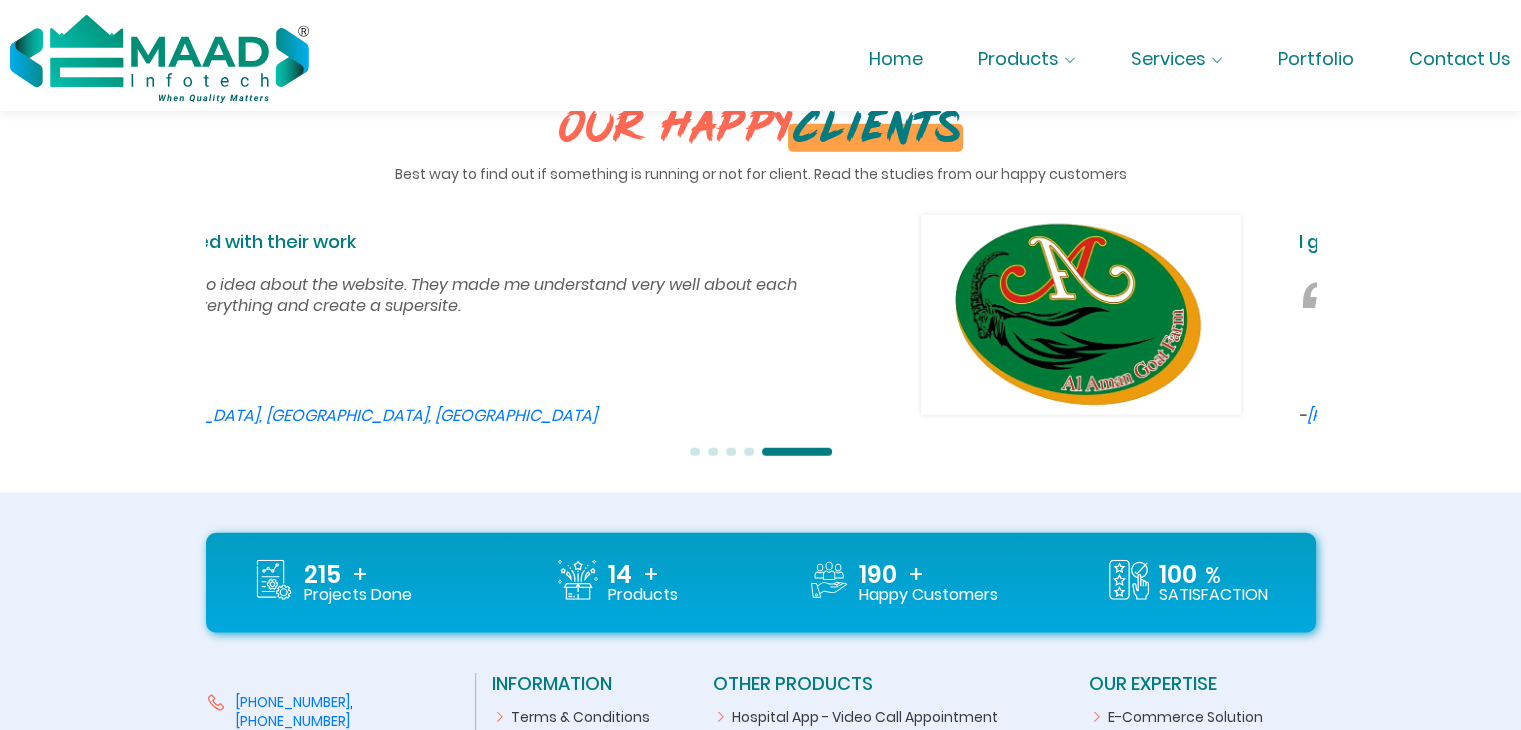 drag, startPoint x: 825, startPoint y: 403, endPoint x: 1535, endPoint y: 348, distance: 712.1271 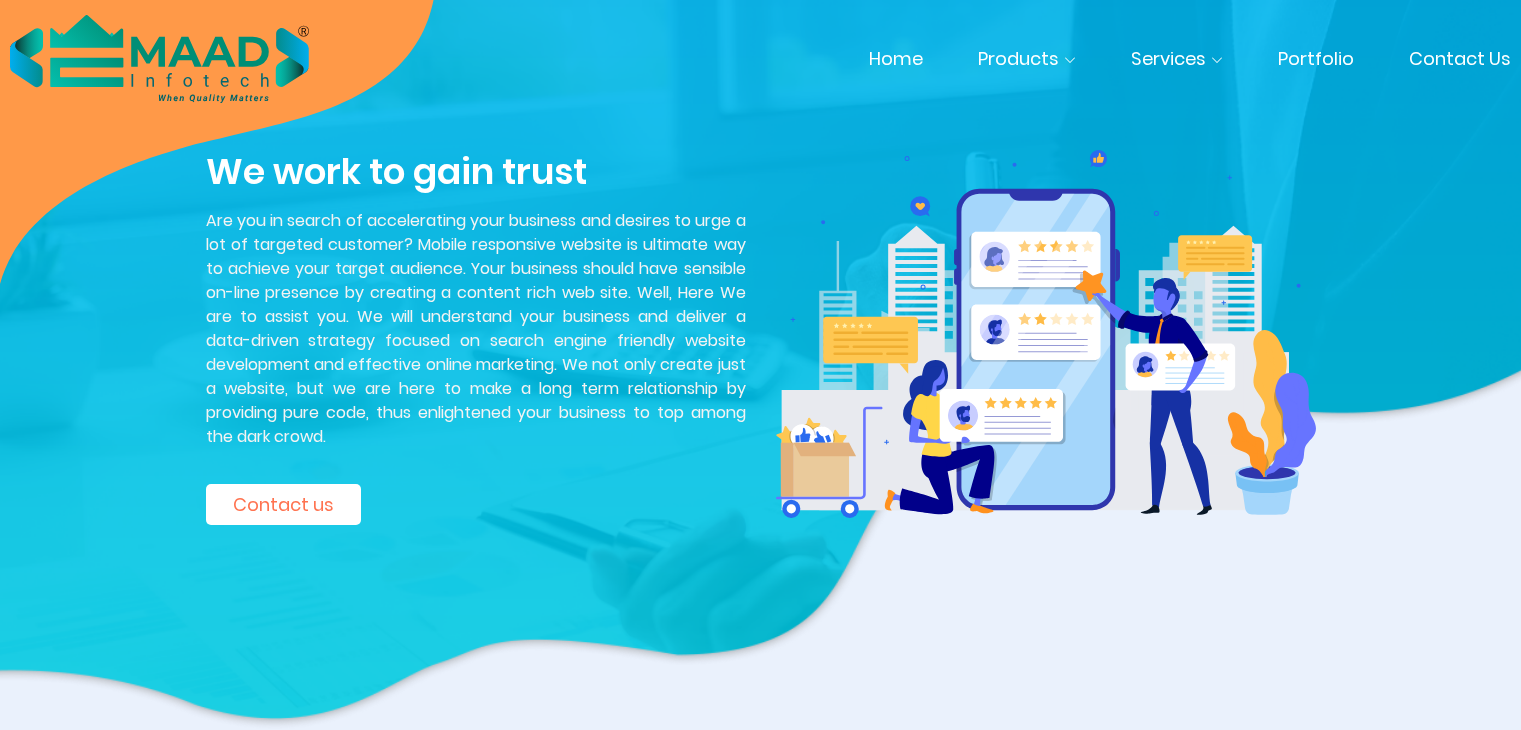 scroll, scrollTop: 0, scrollLeft: 0, axis: both 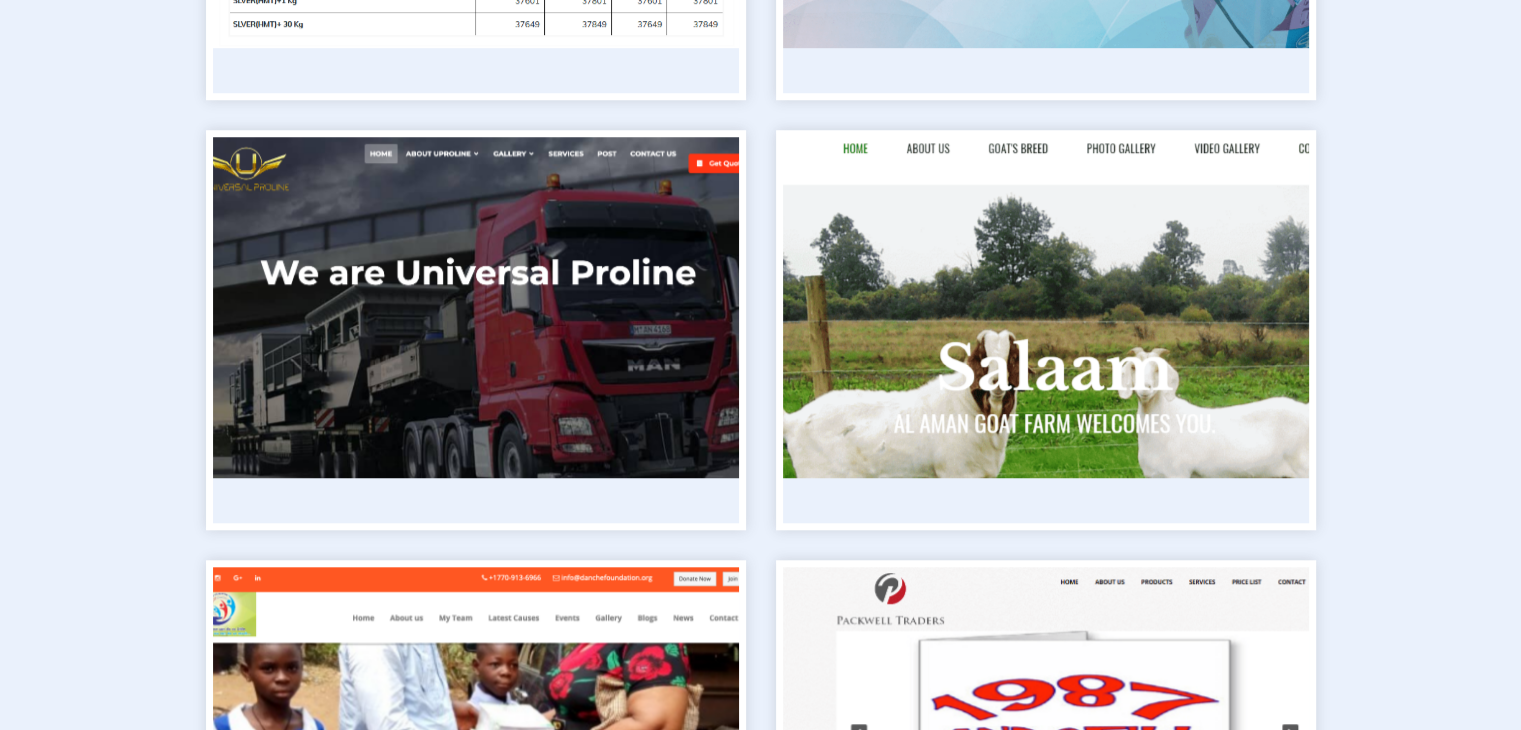 click at bounding box center [1045, 307] 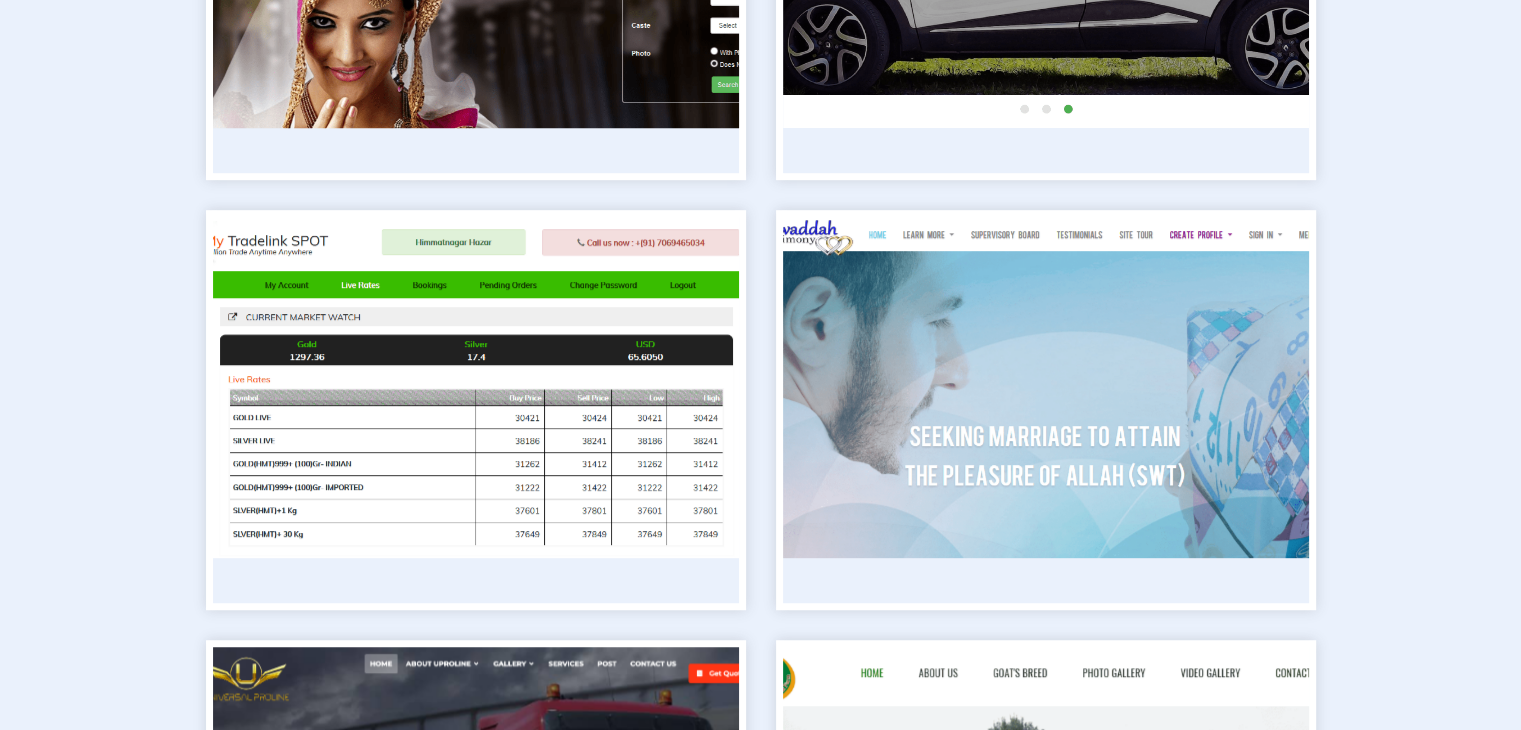 scroll, scrollTop: 1148, scrollLeft: 0, axis: vertical 